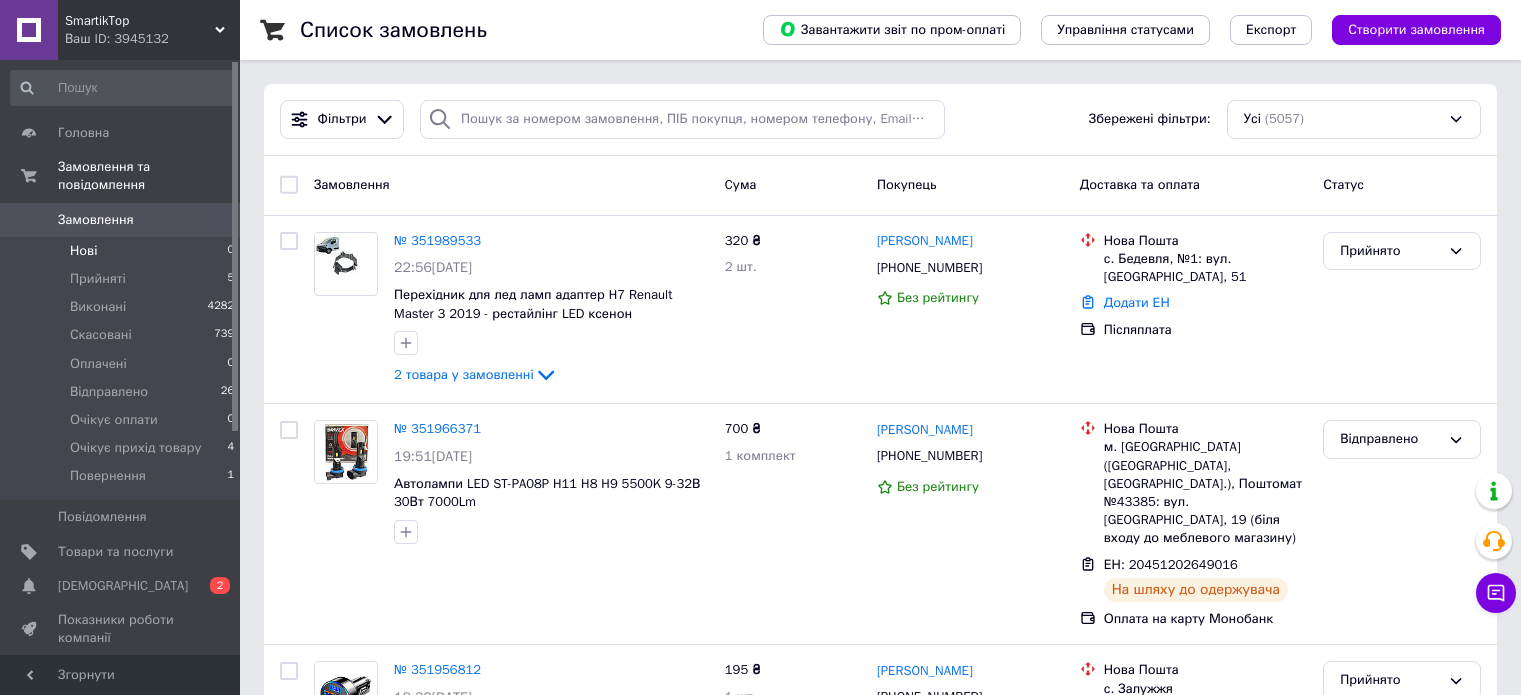 scroll, scrollTop: 0, scrollLeft: 0, axis: both 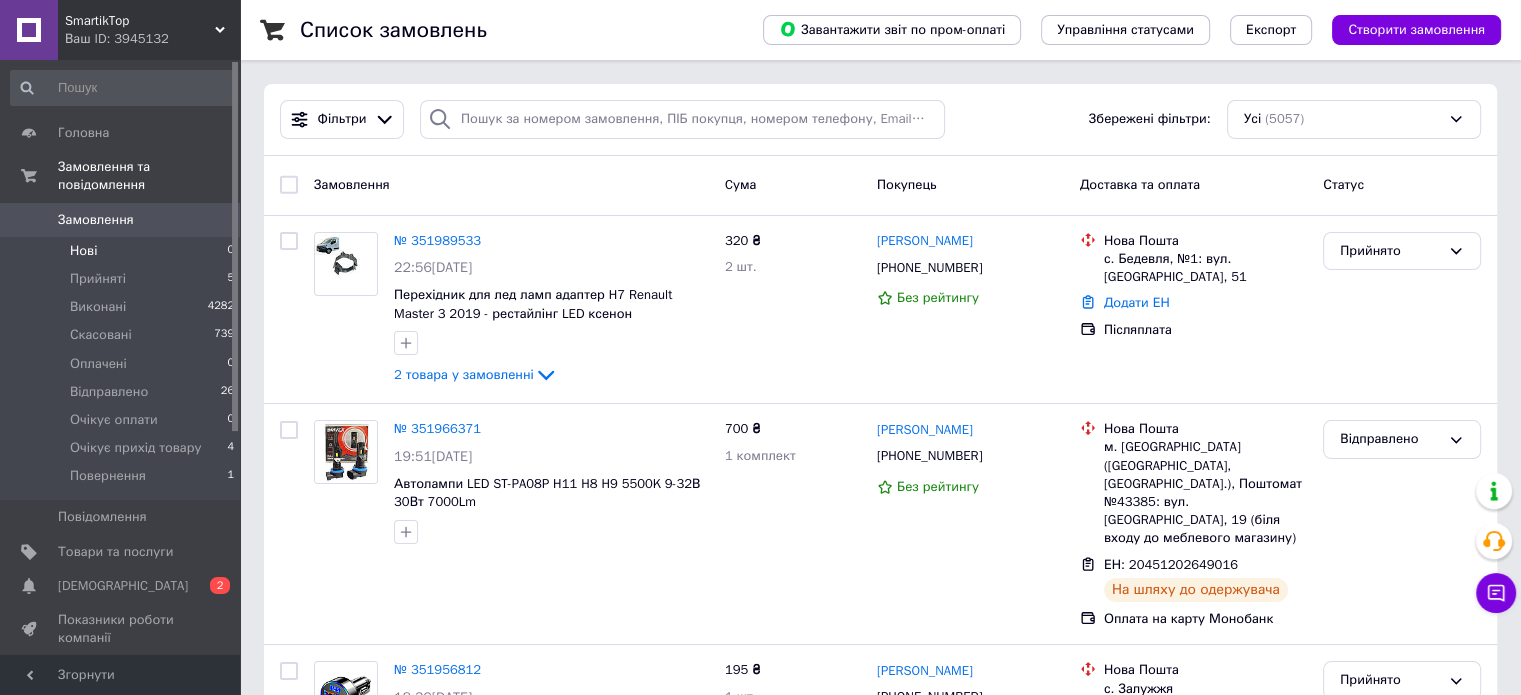 click on "Нові 0" at bounding box center (123, 251) 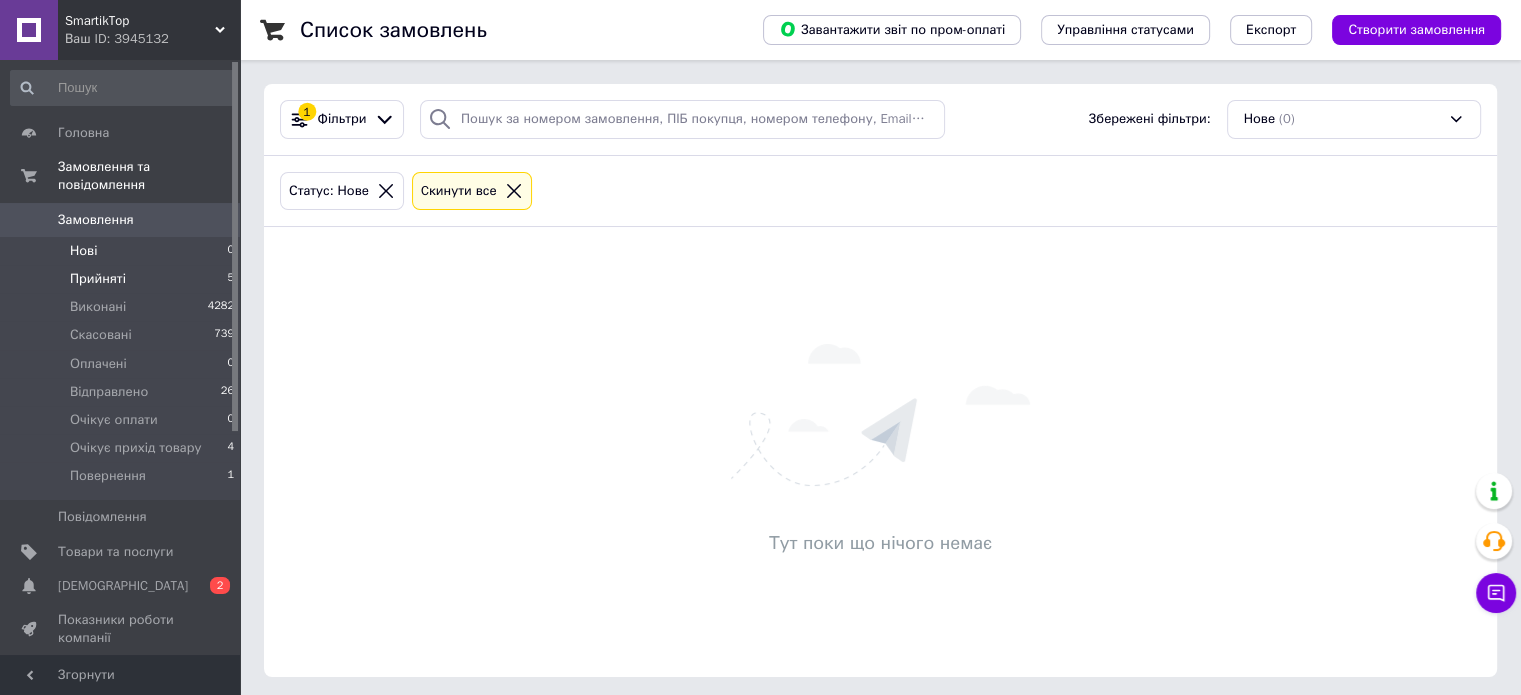 click on "Прийняті" at bounding box center [98, 279] 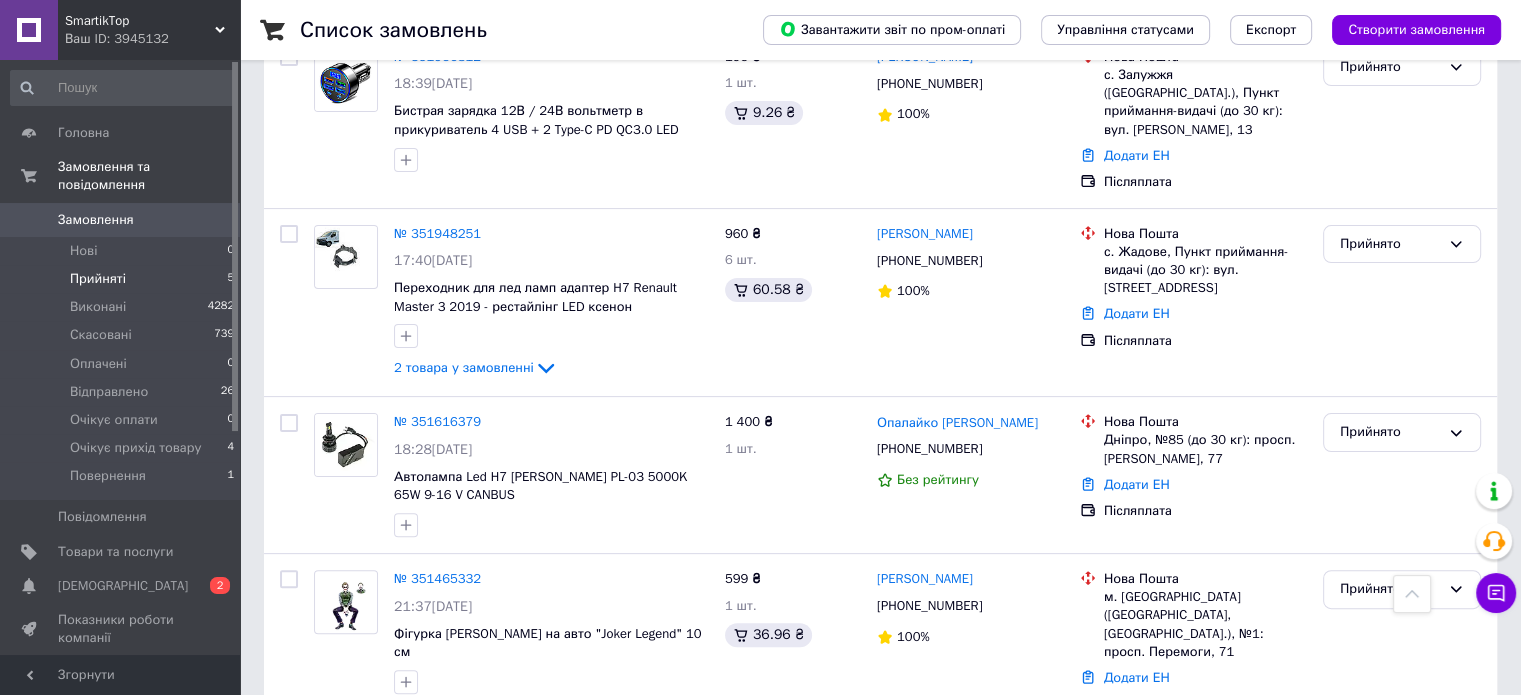 scroll, scrollTop: 464, scrollLeft: 0, axis: vertical 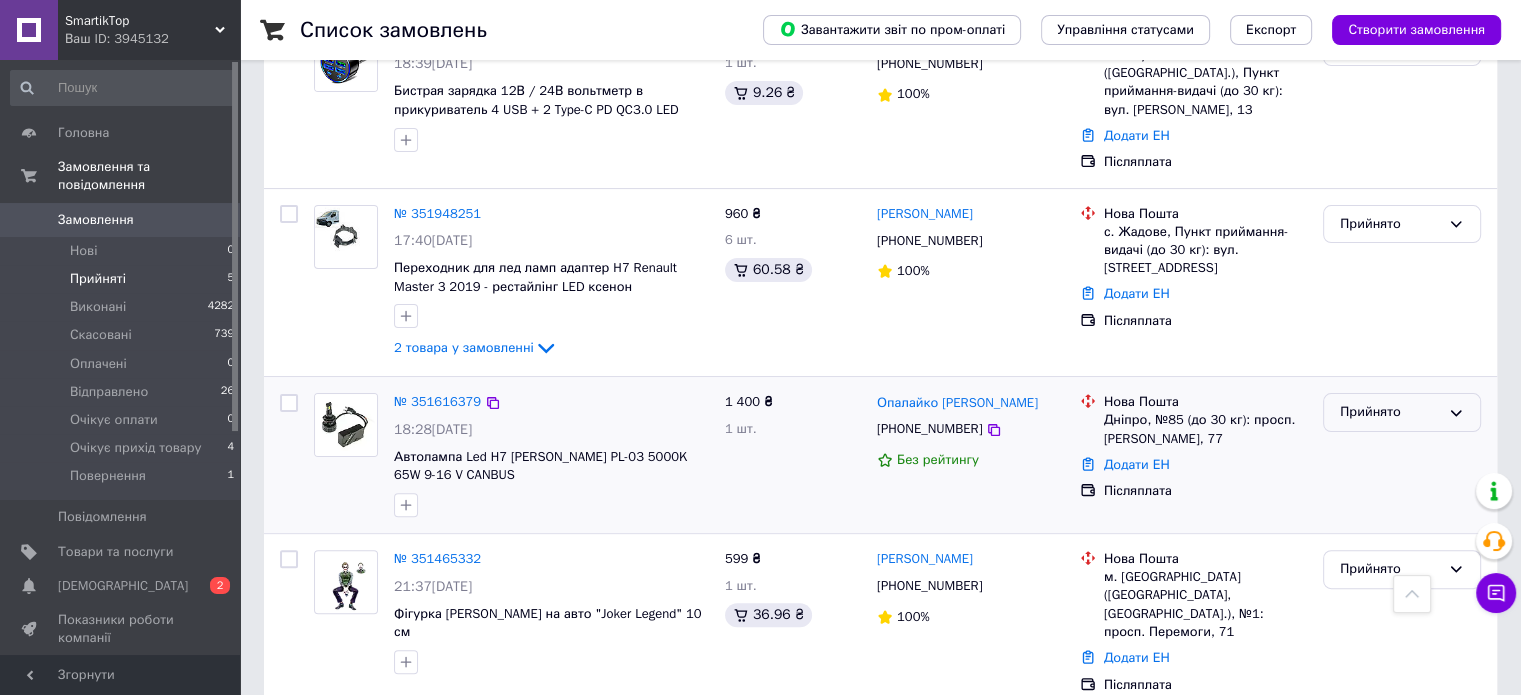 click on "Прийнято" at bounding box center [1390, 412] 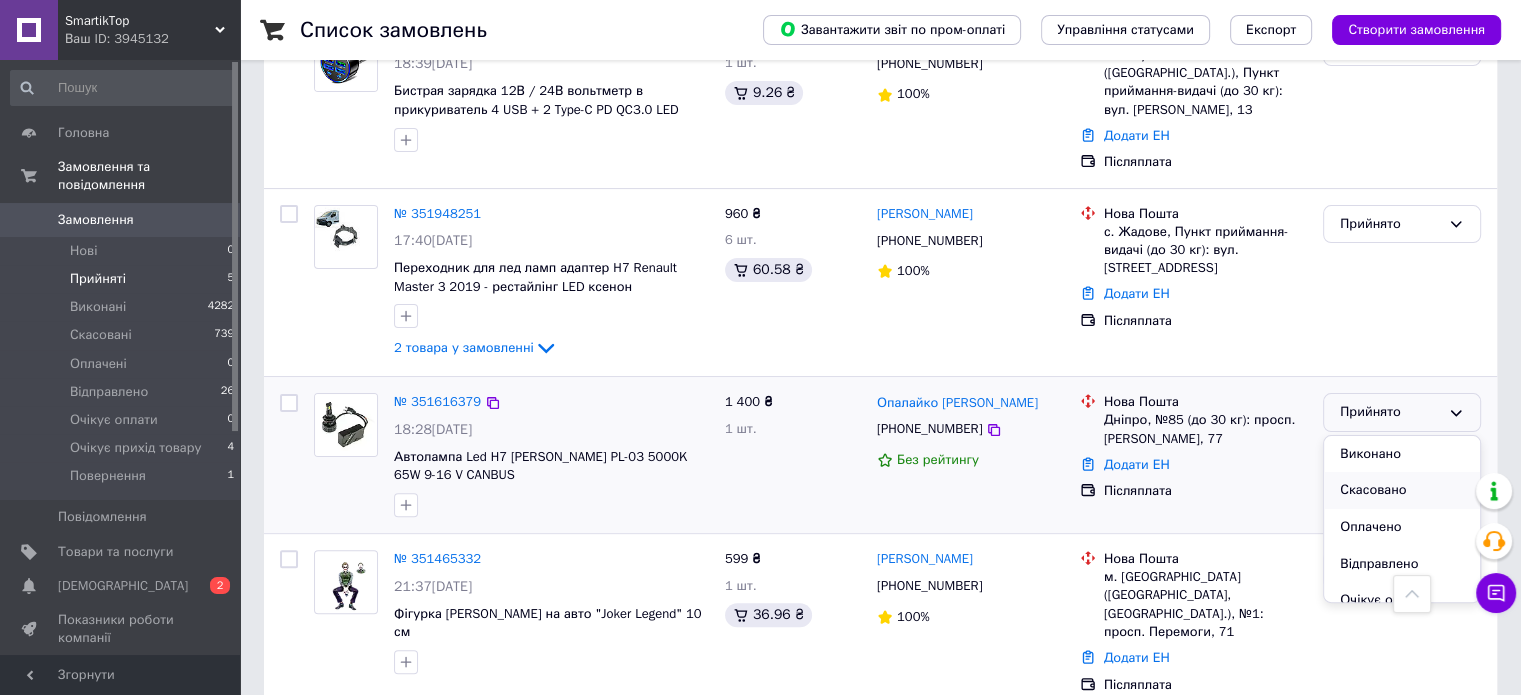click on "Скасовано" at bounding box center (1402, 490) 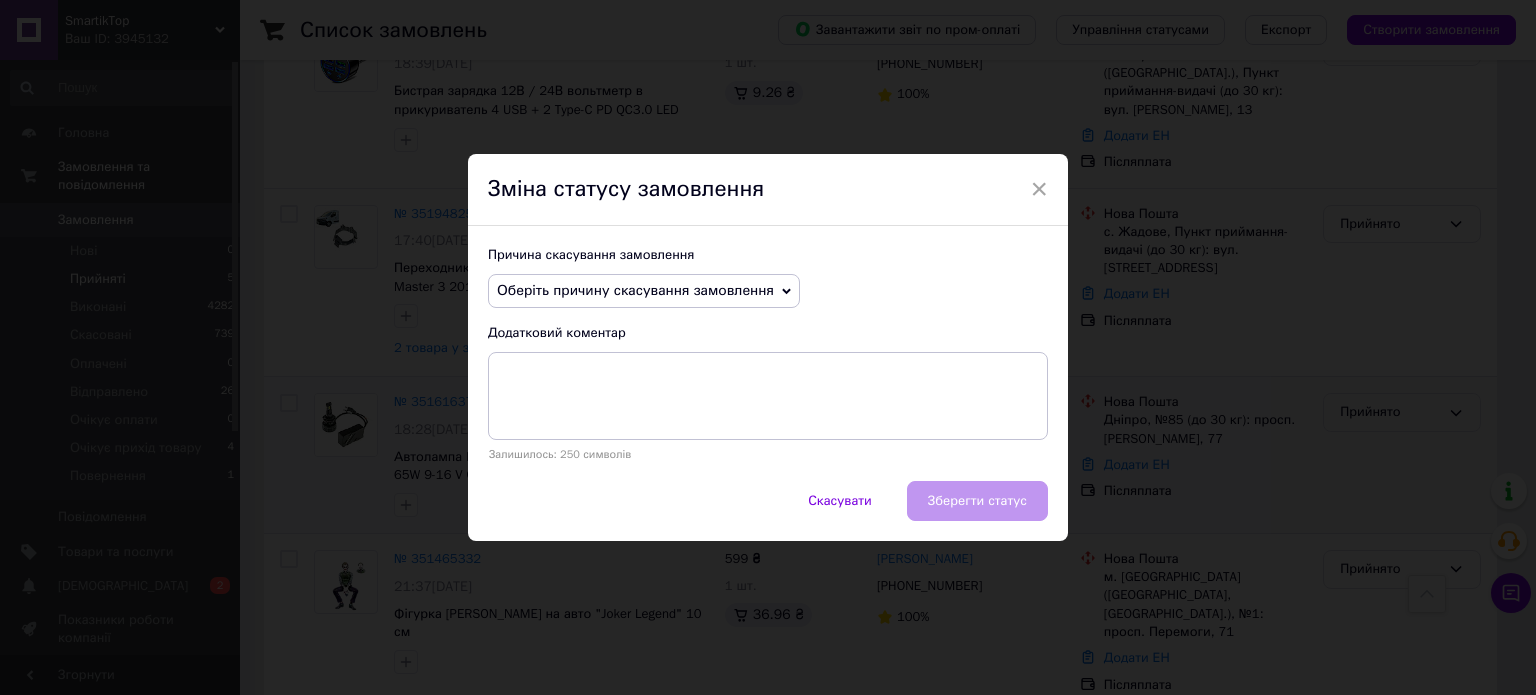 click on "Оберіть причину скасування замовлення" at bounding box center (635, 290) 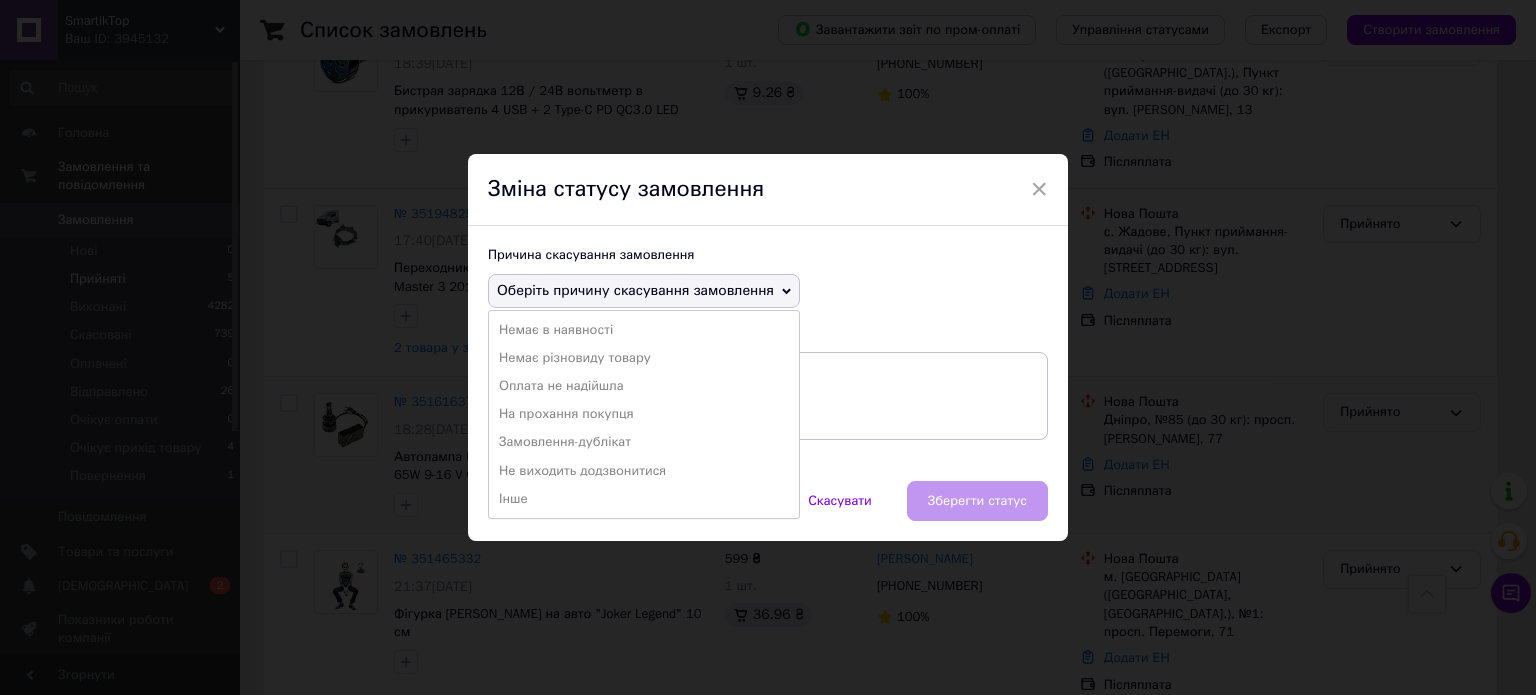 drag, startPoint x: 578, startPoint y: 442, endPoint x: 588, endPoint y: 443, distance: 10.049875 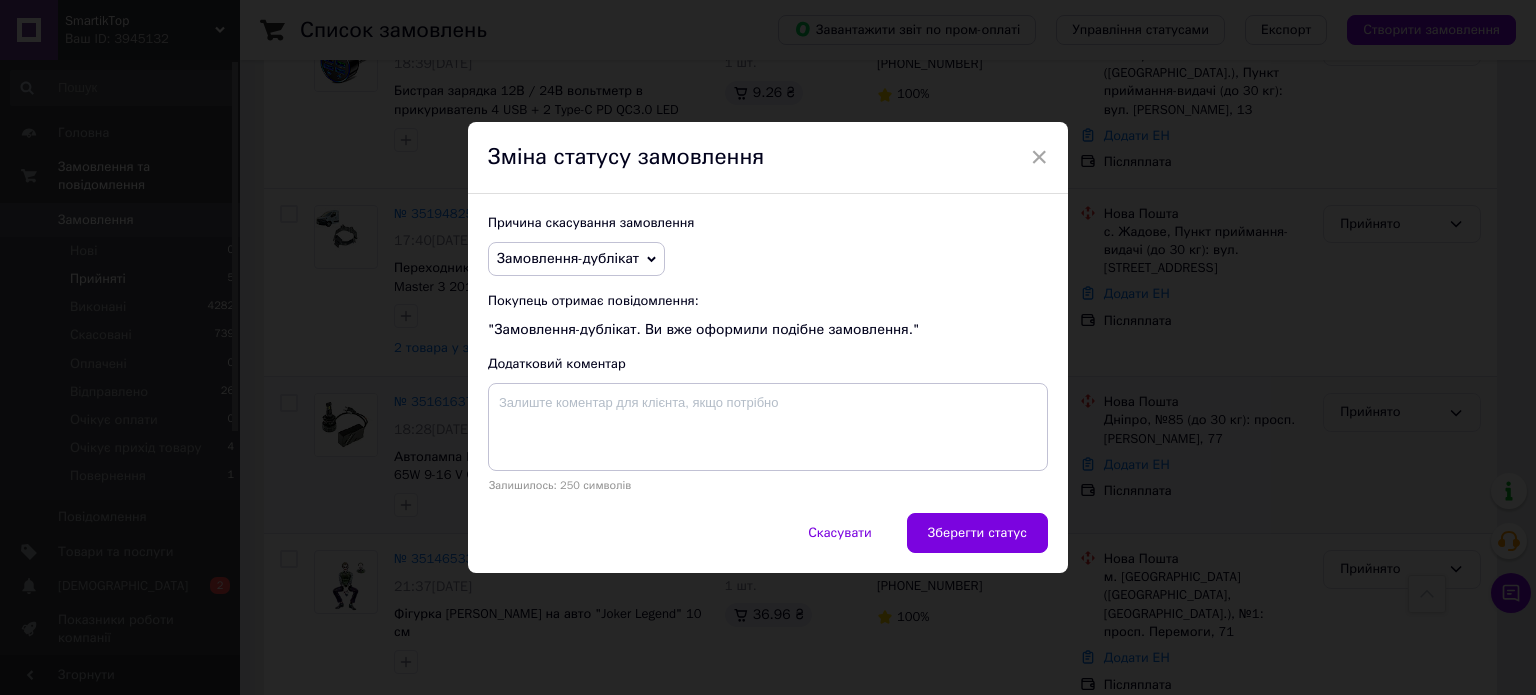 click on "Зберегти статус" at bounding box center [977, 533] 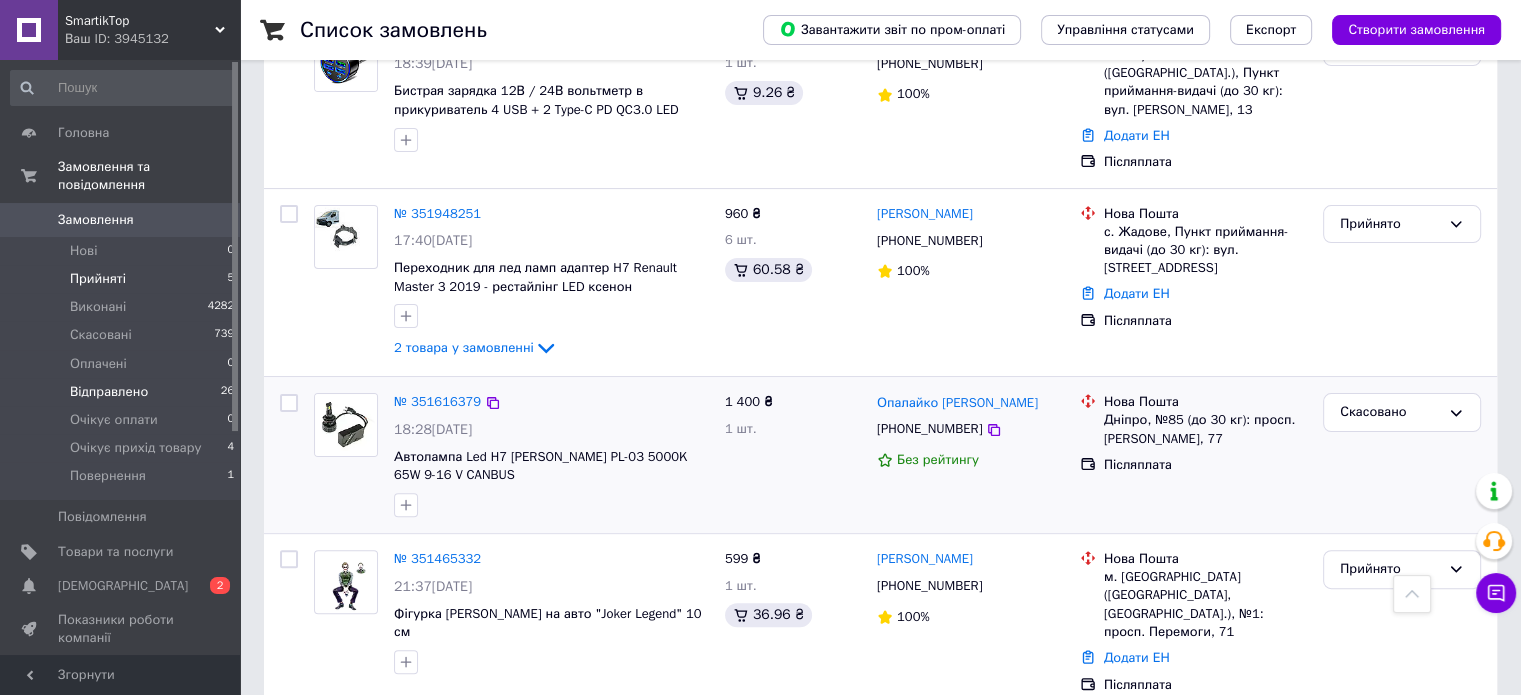 click on "Відправлено" at bounding box center [109, 392] 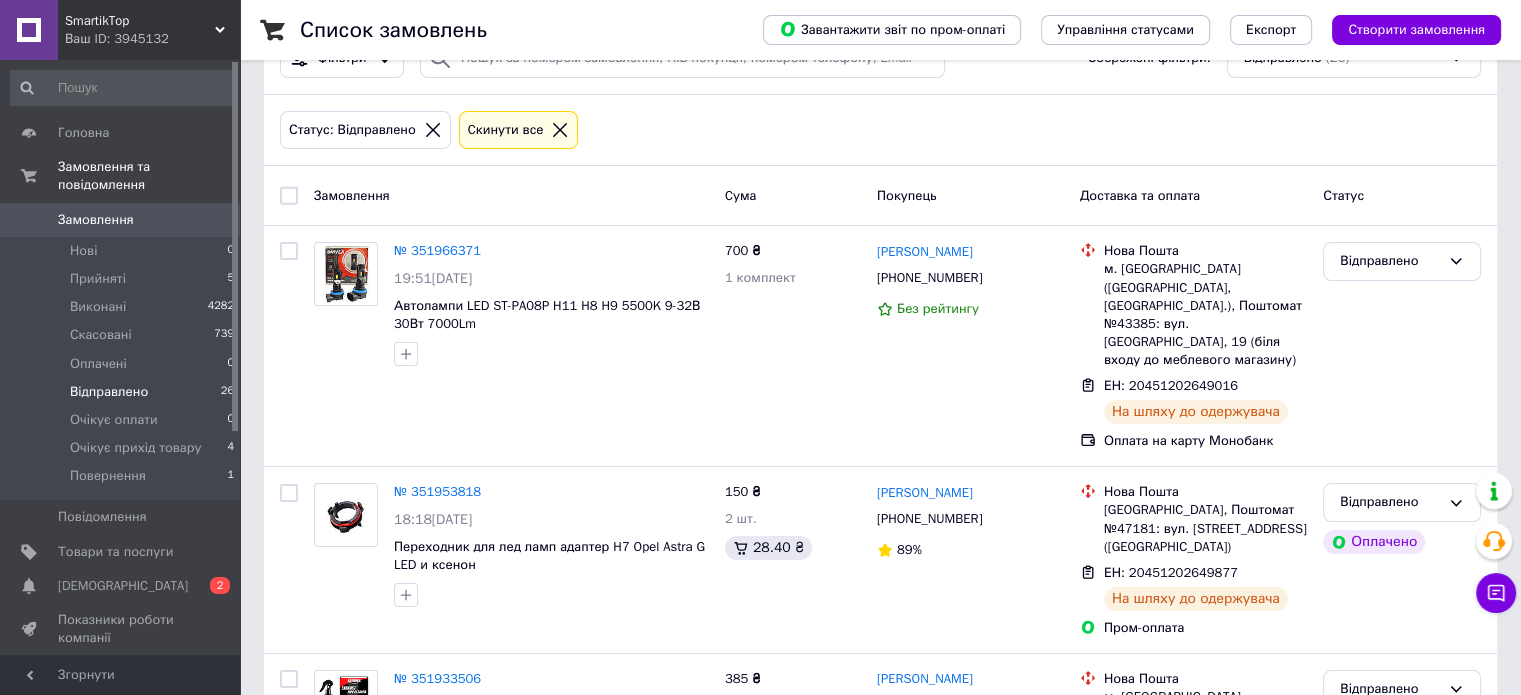 scroll, scrollTop: 0, scrollLeft: 0, axis: both 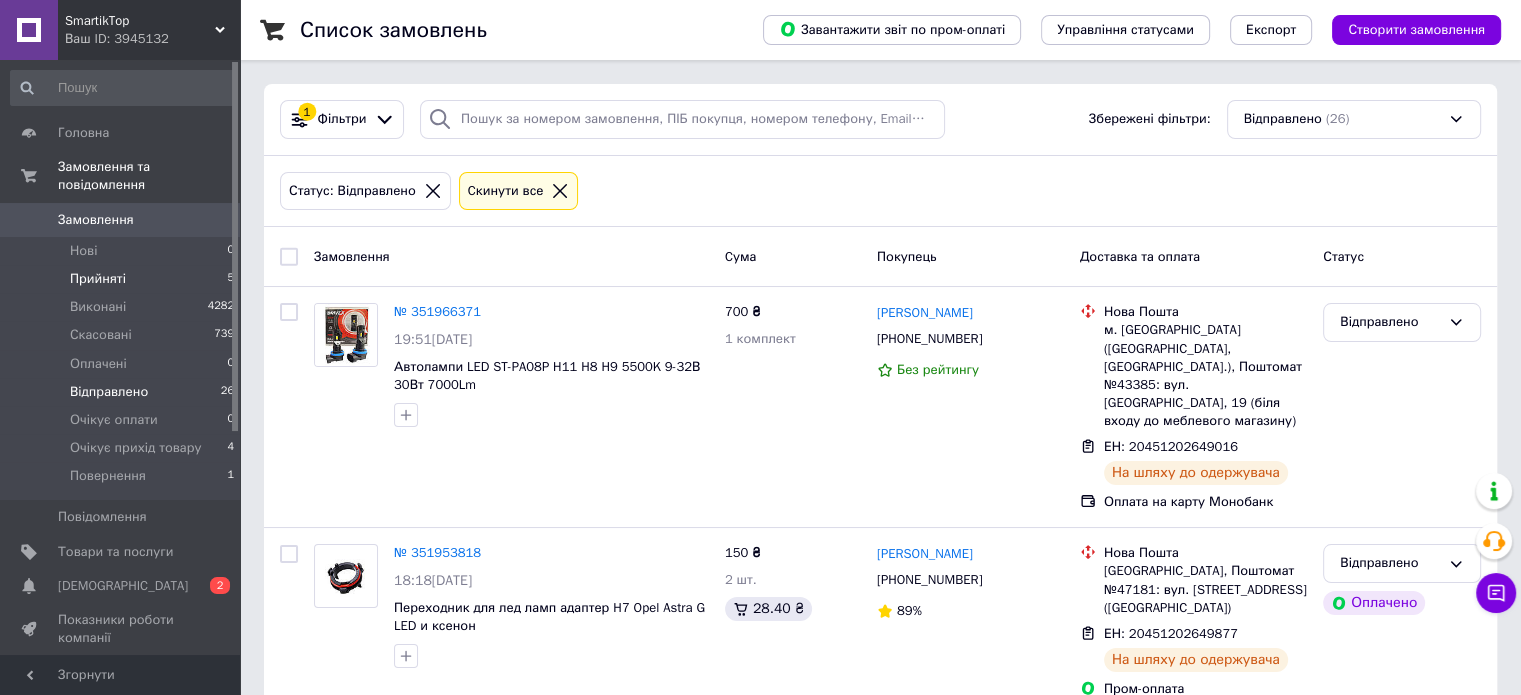 click on "Прийняті" at bounding box center (98, 279) 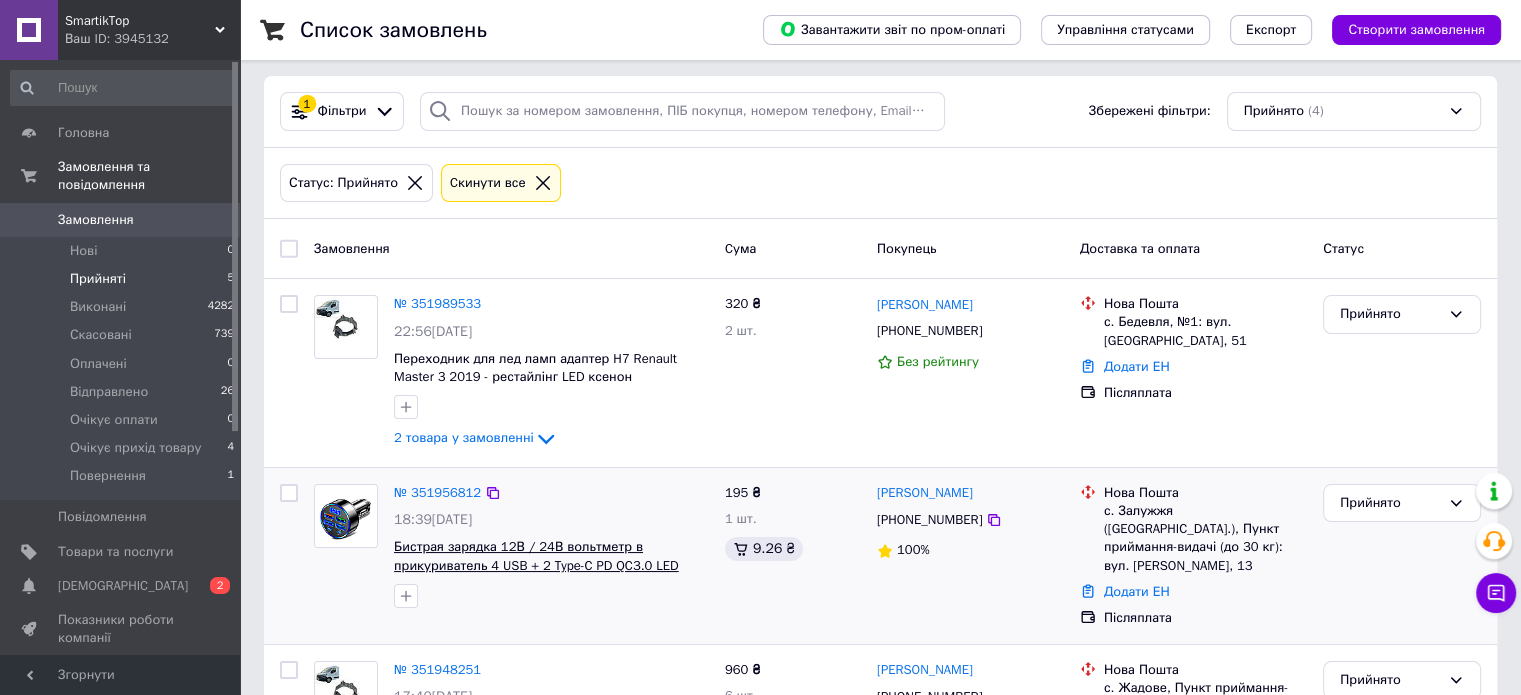 scroll, scrollTop: 108, scrollLeft: 0, axis: vertical 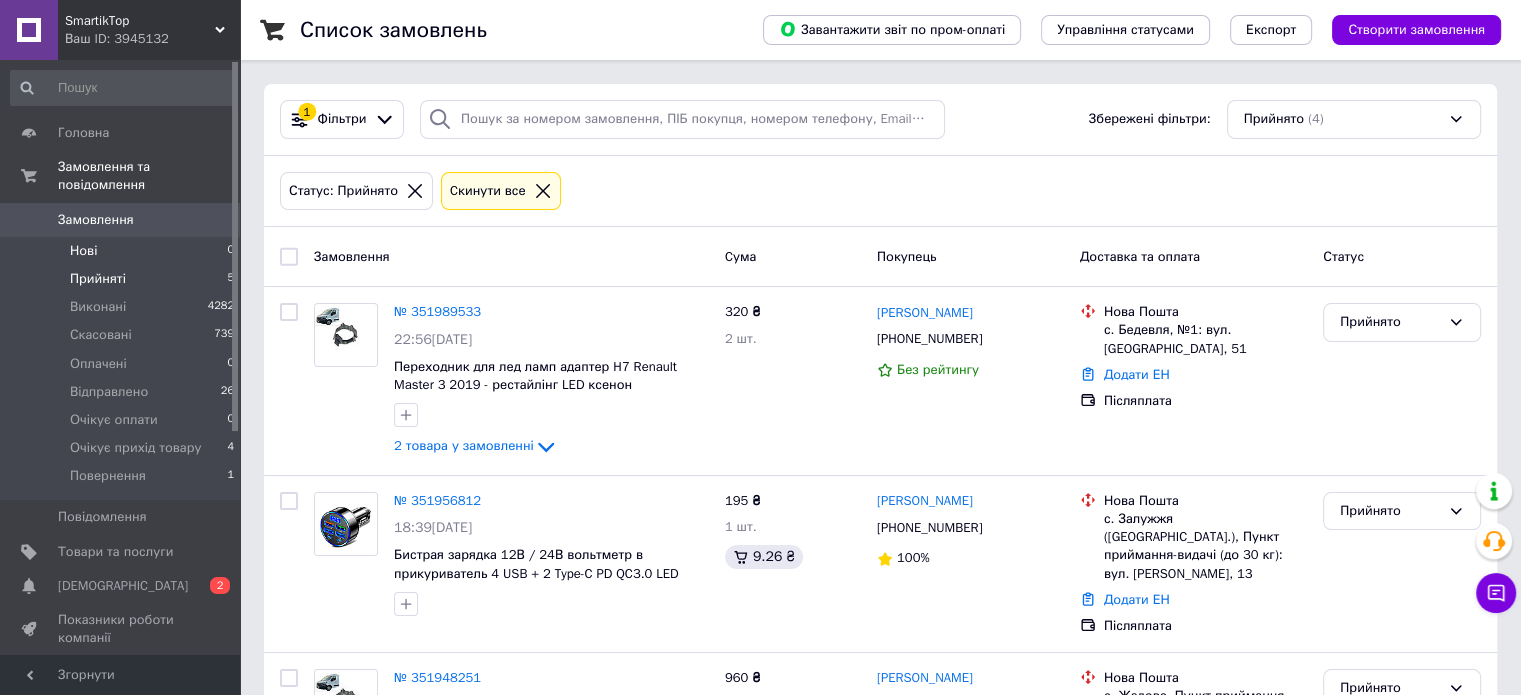 click on "Нові 0" at bounding box center (123, 251) 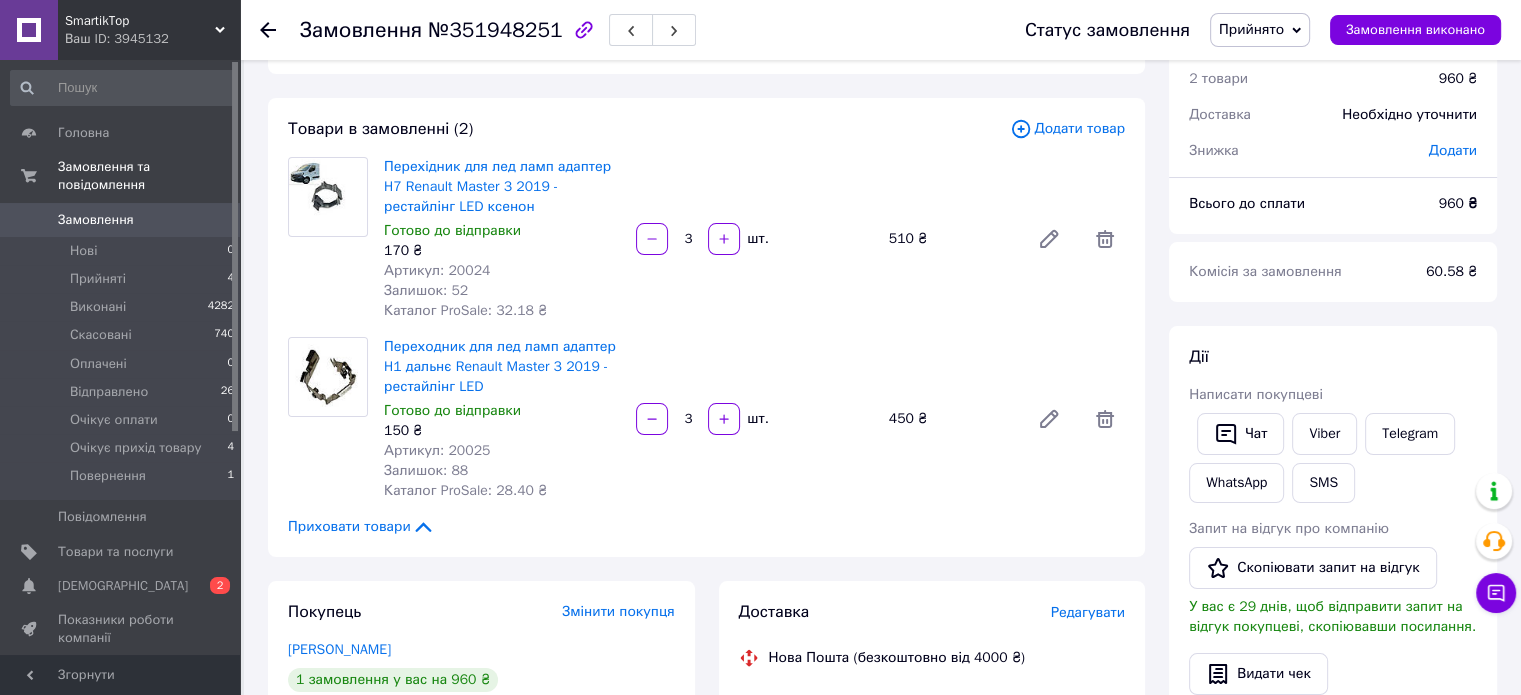scroll, scrollTop: 100, scrollLeft: 0, axis: vertical 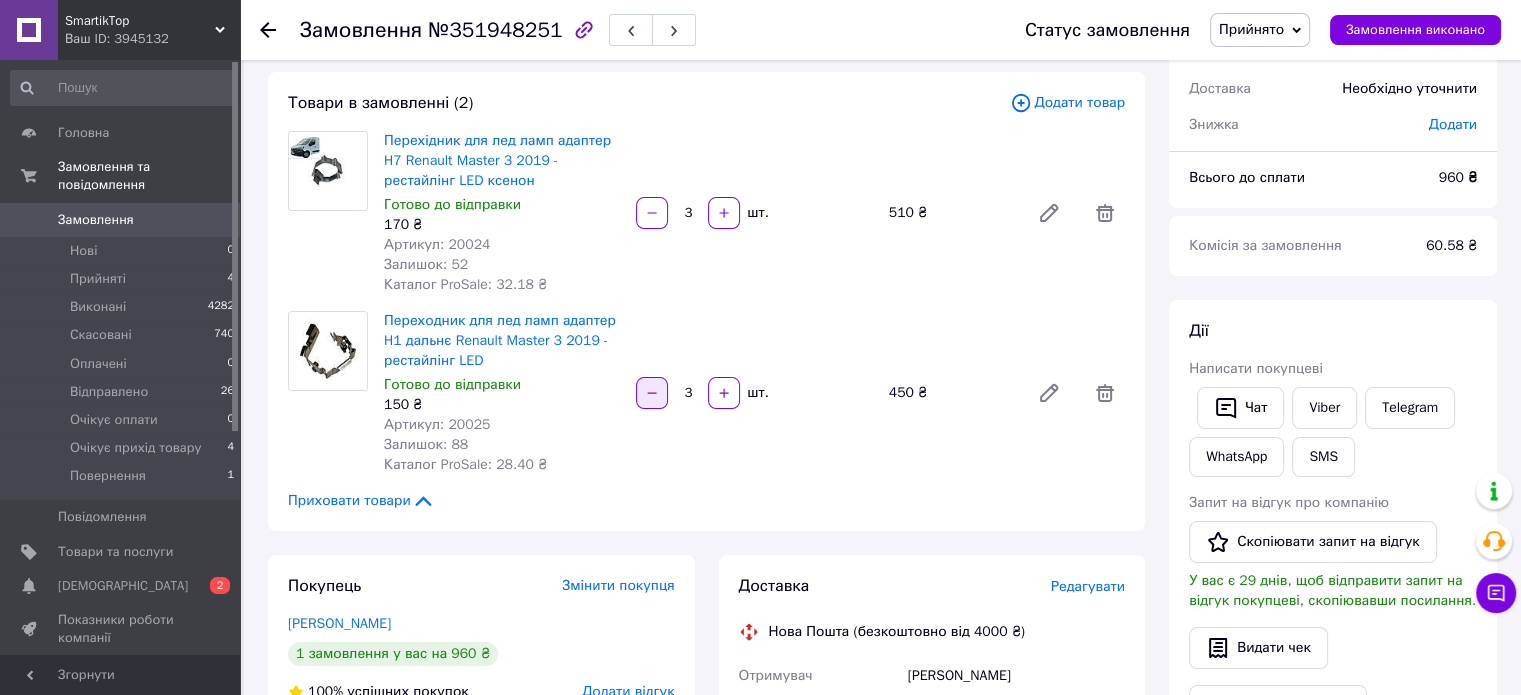 click 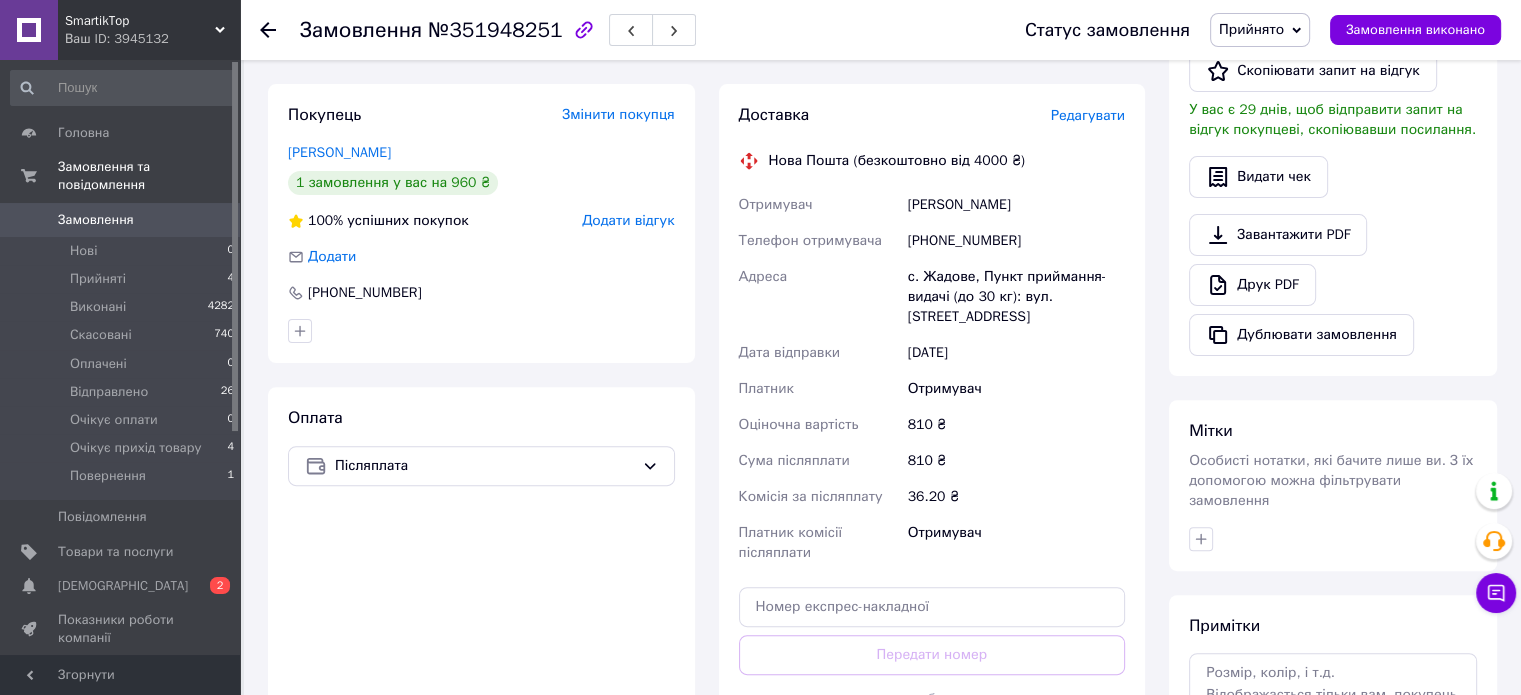 scroll, scrollTop: 700, scrollLeft: 0, axis: vertical 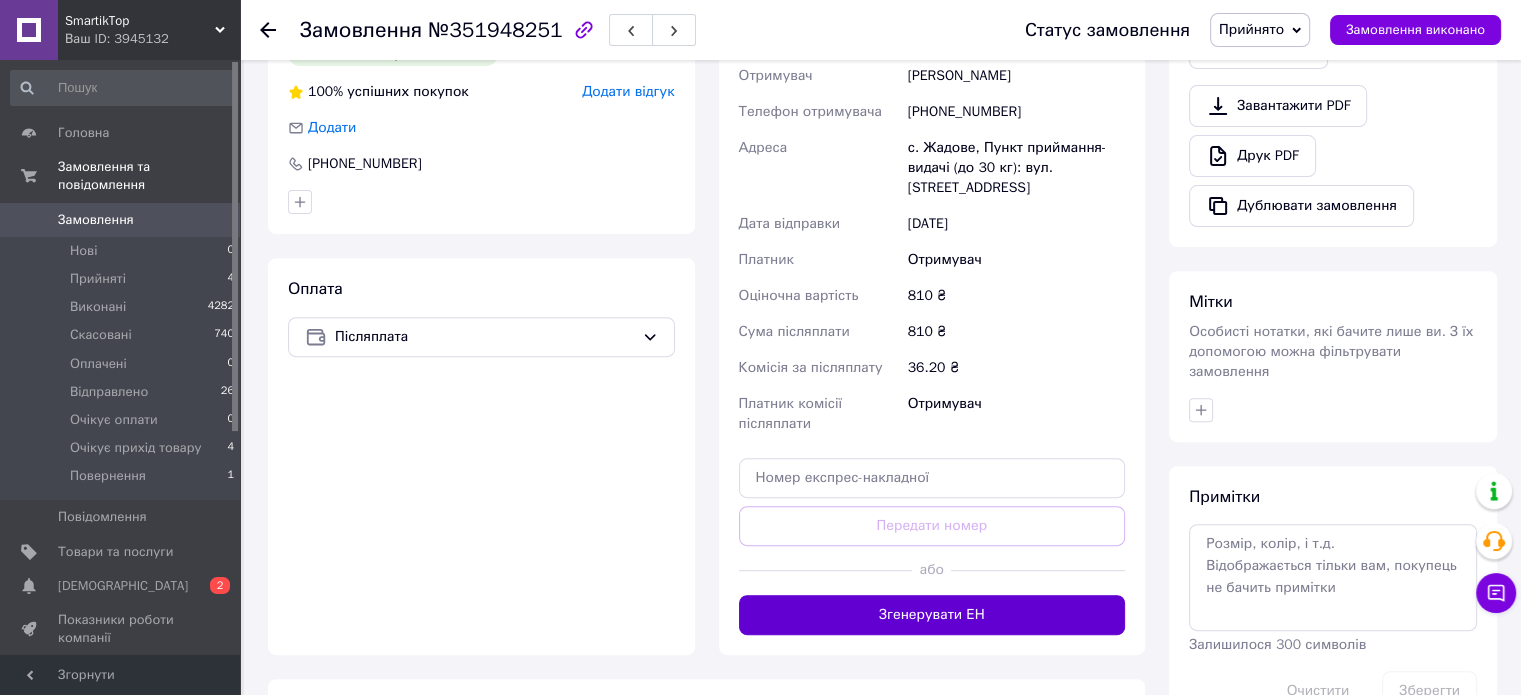 click on "Згенерувати ЕН" at bounding box center (932, 615) 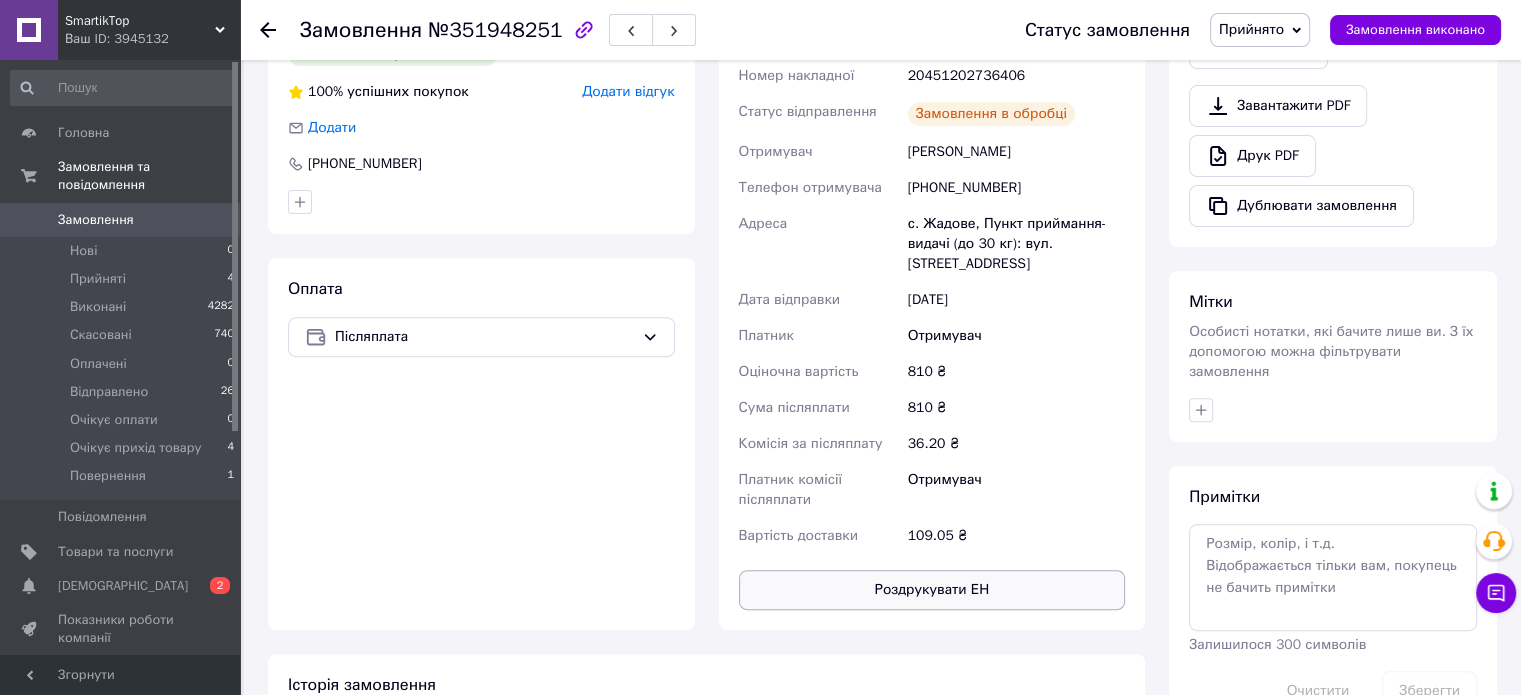 click on "Роздрукувати ЕН" at bounding box center (932, 590) 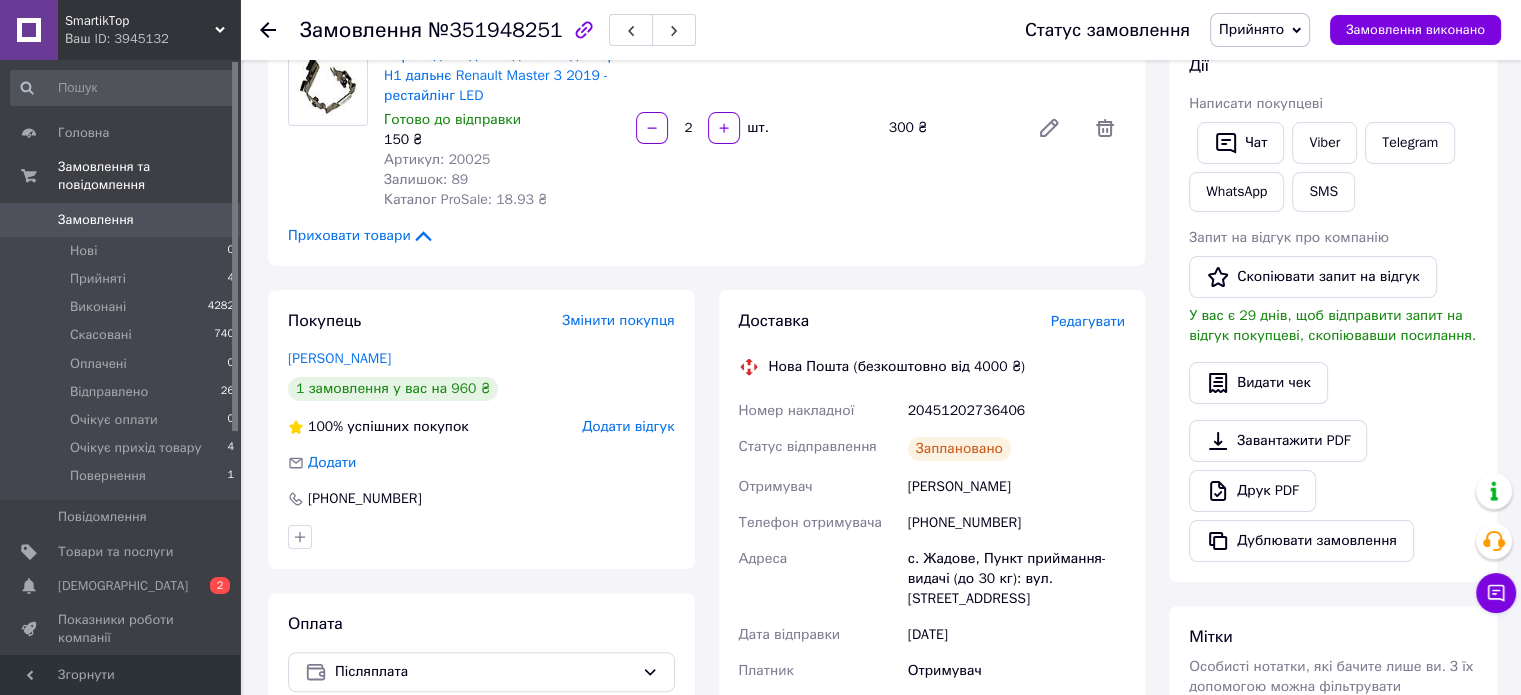 scroll, scrollTop: 300, scrollLeft: 0, axis: vertical 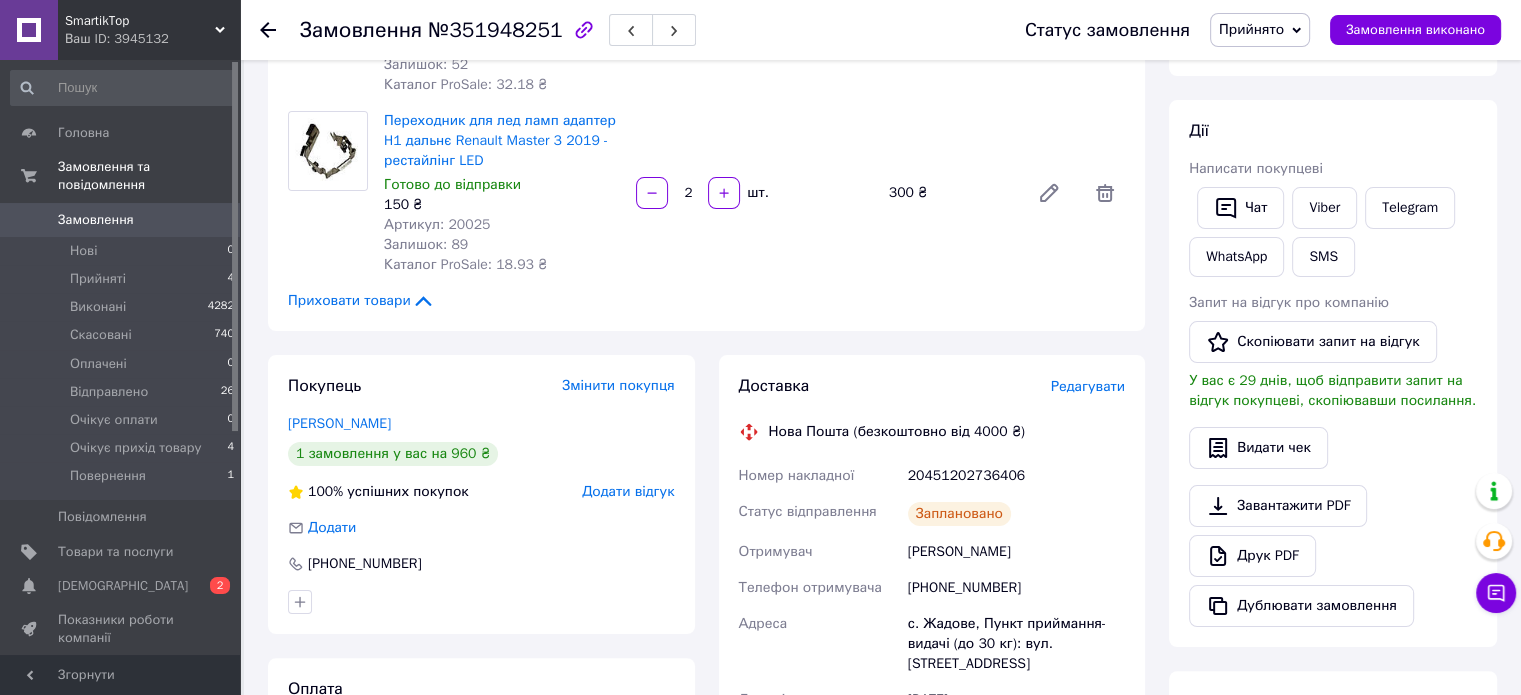click on "20451202736406" at bounding box center (1016, 476) 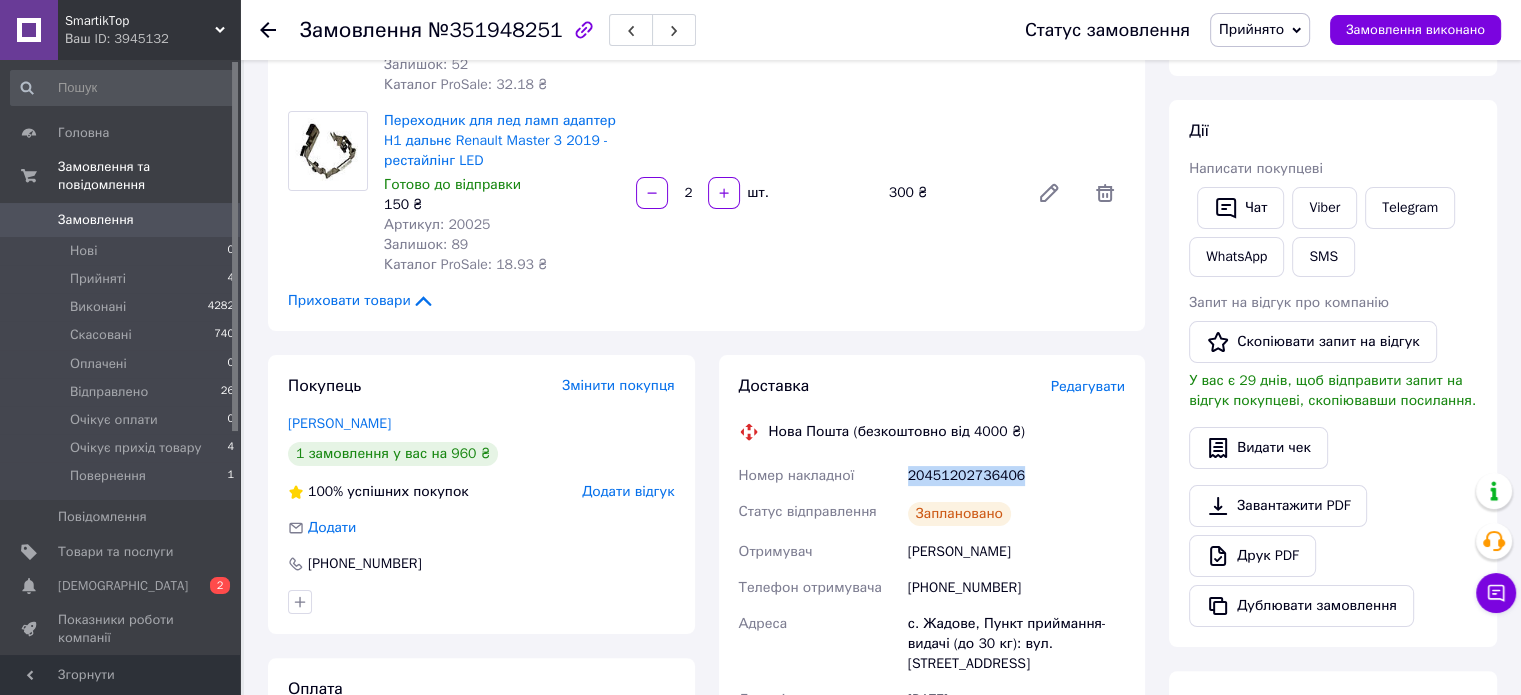 click on "20451202736406" at bounding box center (1016, 476) 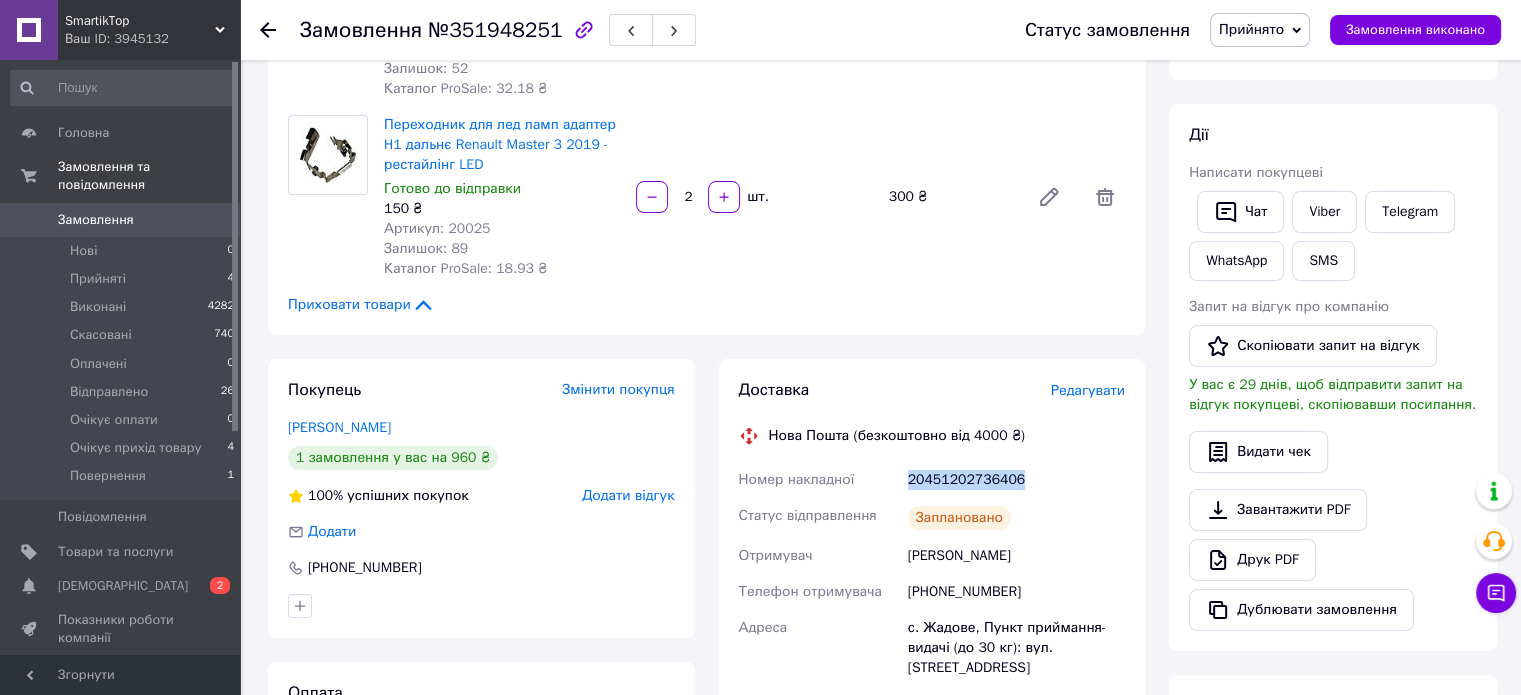 scroll, scrollTop: 500, scrollLeft: 0, axis: vertical 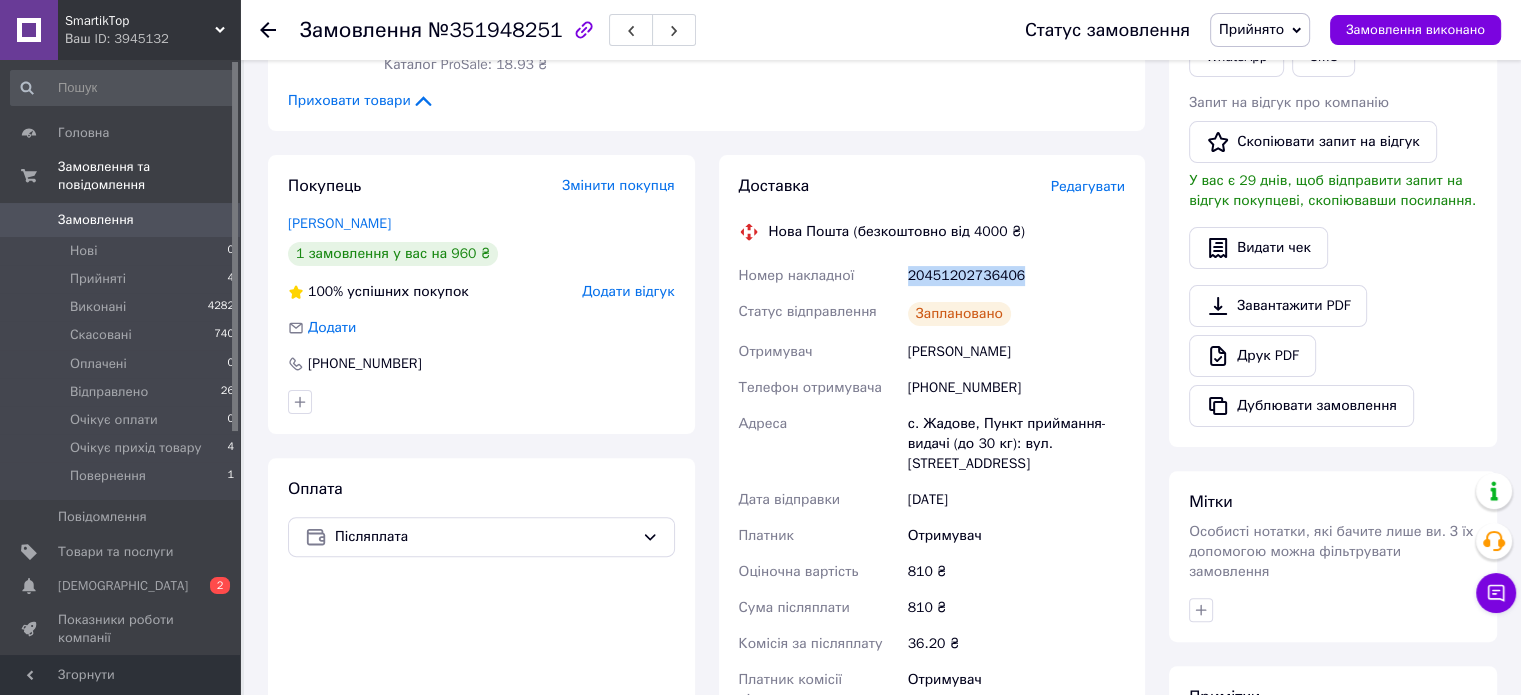 click on "Прийнято" at bounding box center (1251, 29) 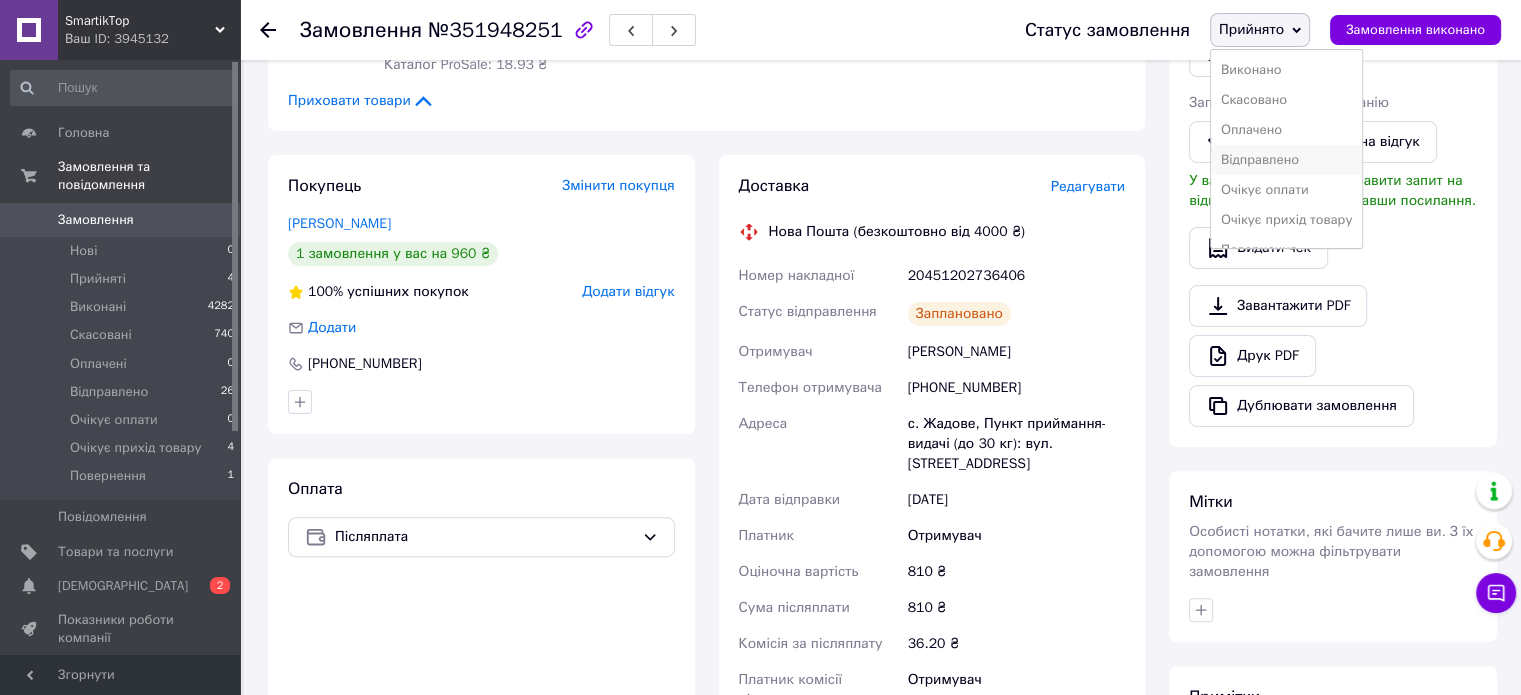 click on "Відправлено" at bounding box center (1287, 160) 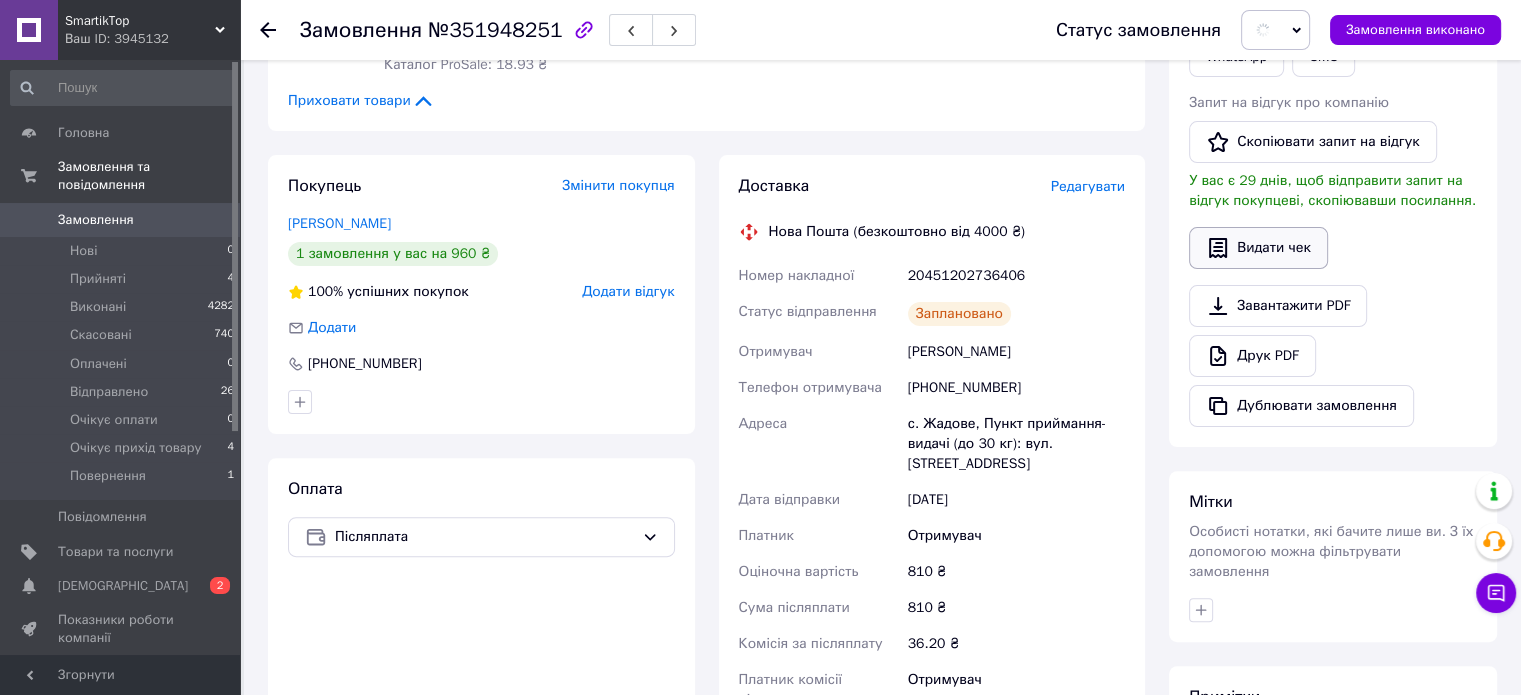 scroll, scrollTop: 600, scrollLeft: 0, axis: vertical 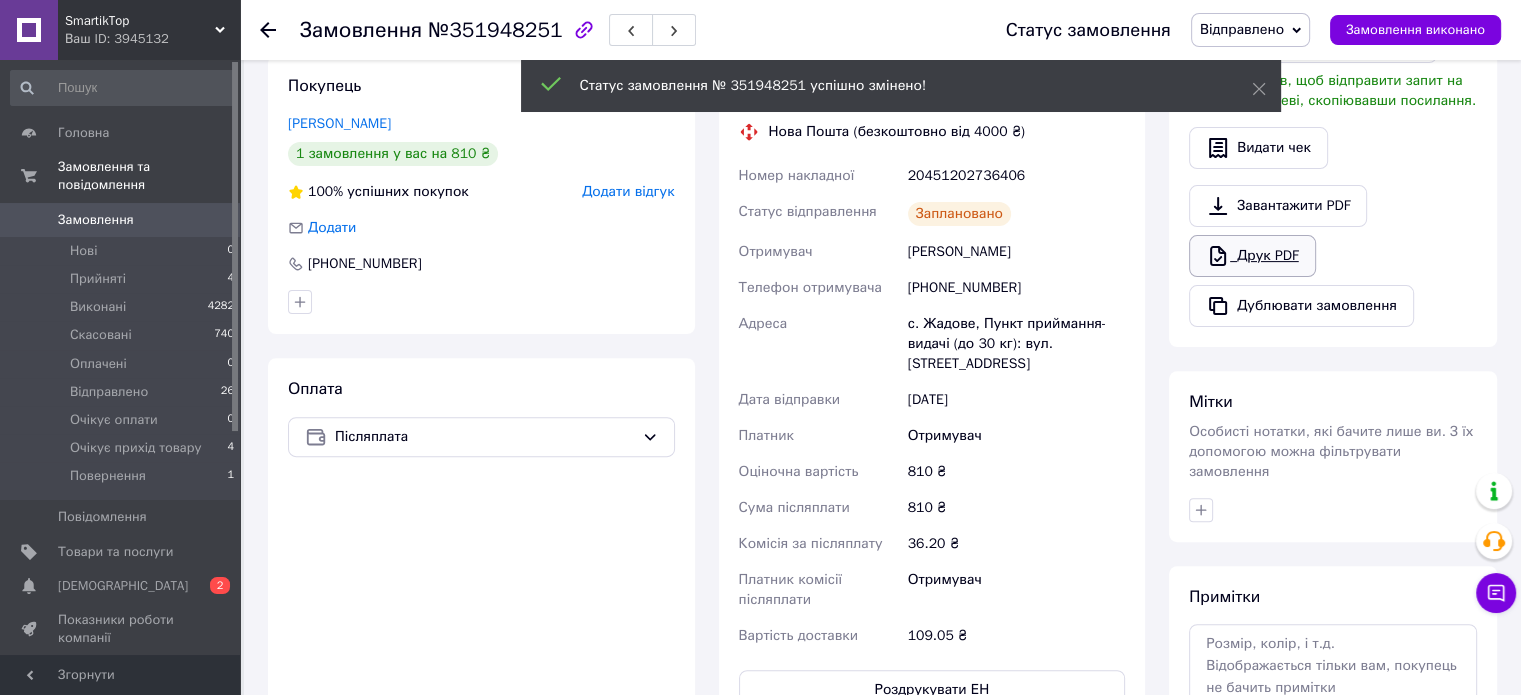 click on "Друк PDF" at bounding box center (1252, 256) 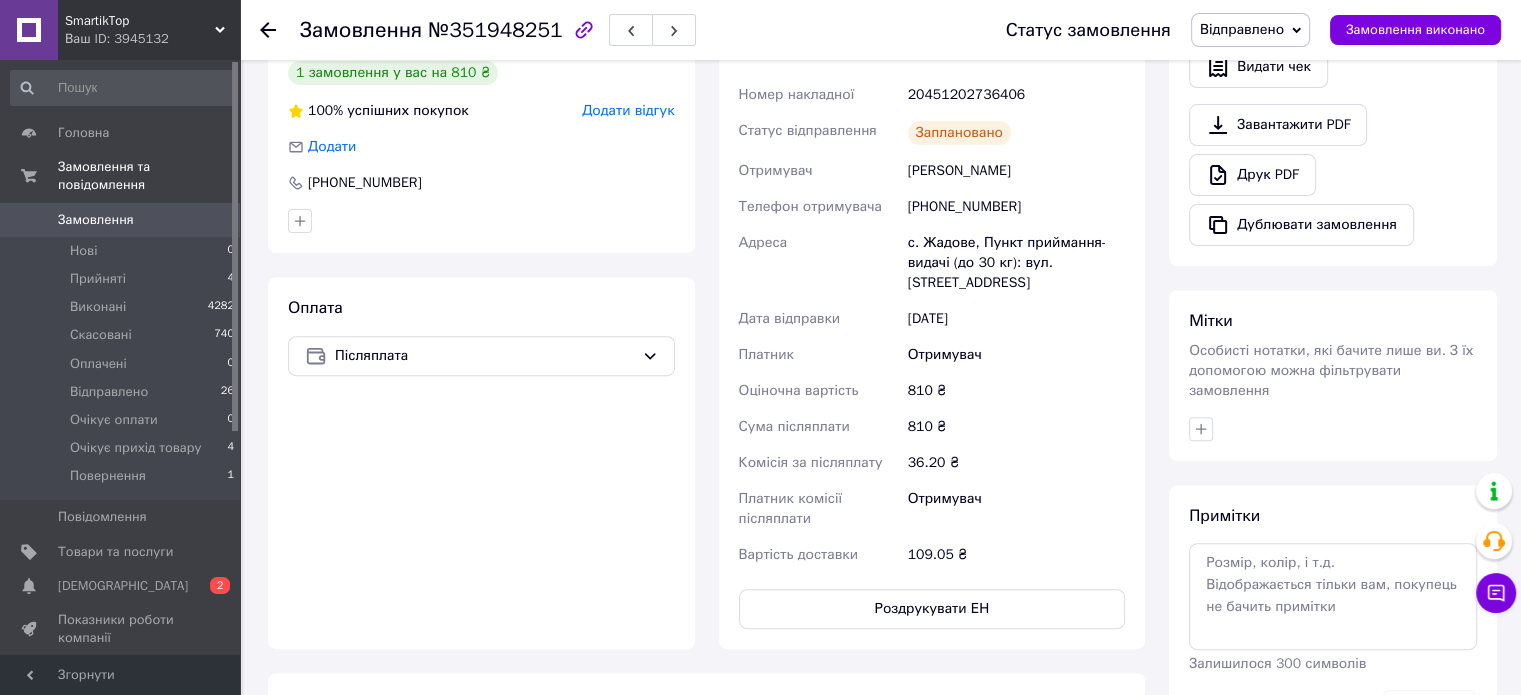 scroll, scrollTop: 800, scrollLeft: 0, axis: vertical 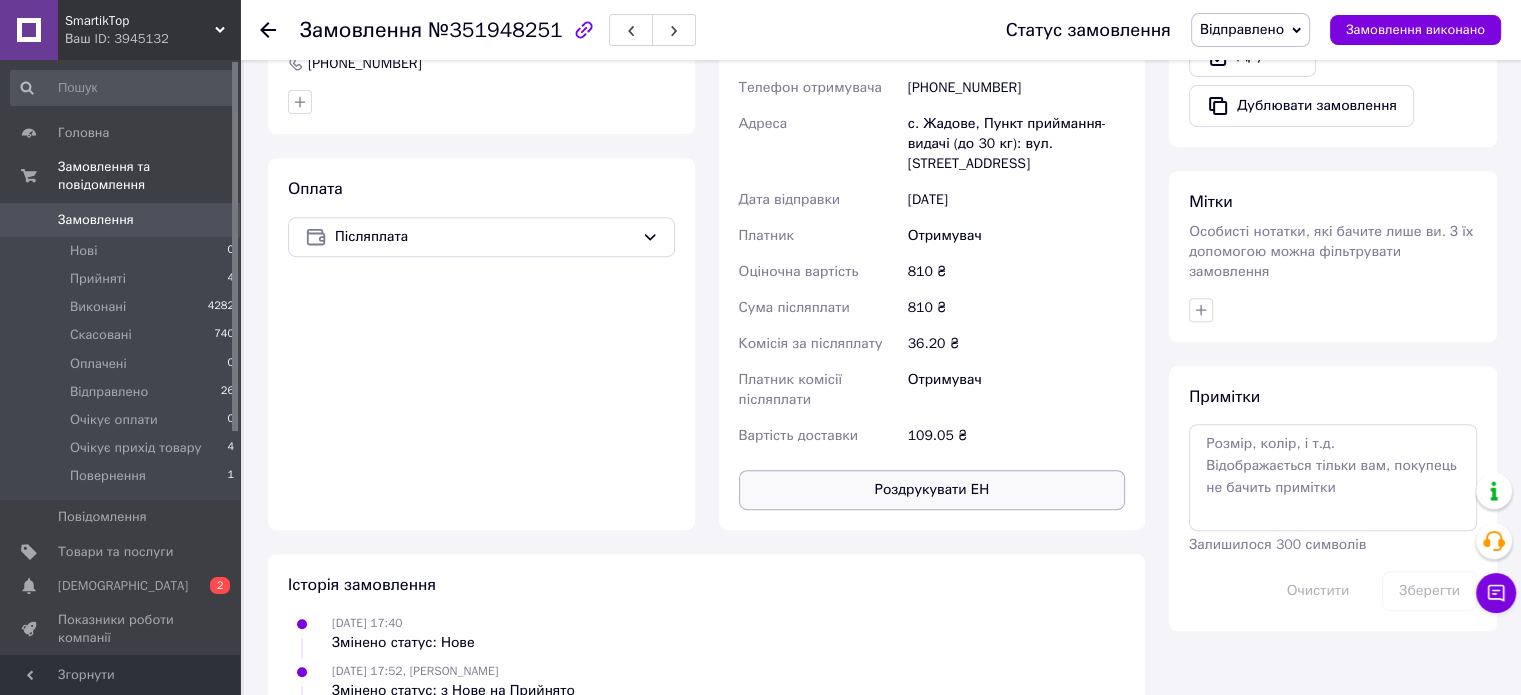 click on "Роздрукувати ЕН" at bounding box center (932, 490) 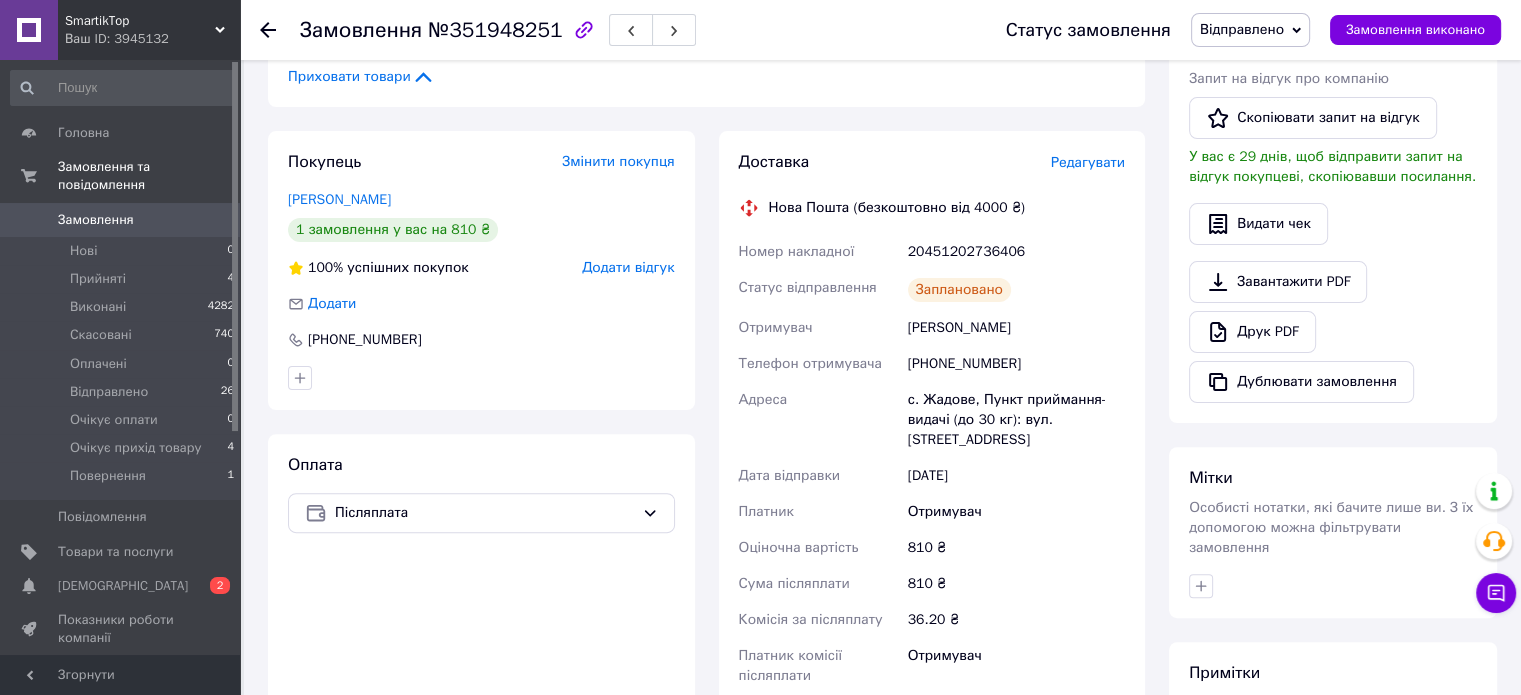 scroll, scrollTop: 500, scrollLeft: 0, axis: vertical 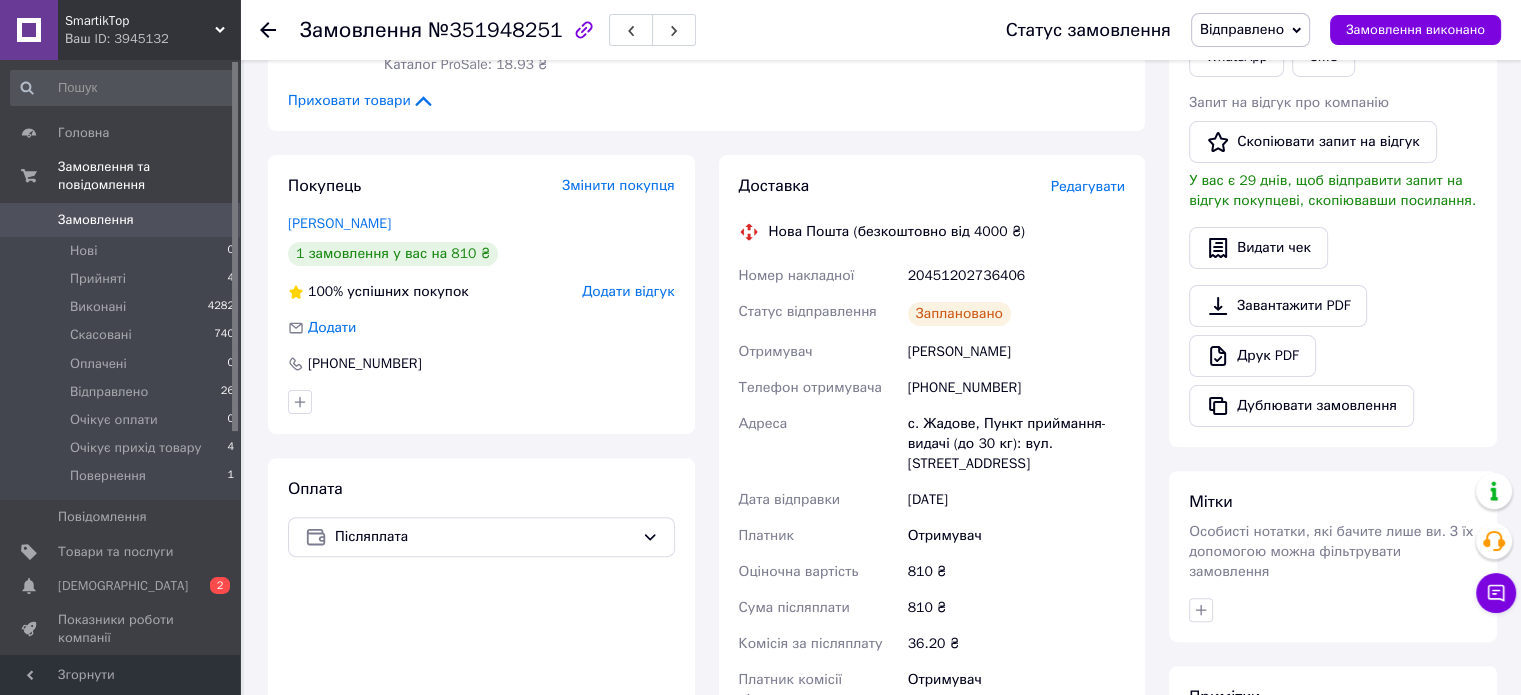 click on "20451202736406" at bounding box center [1016, 276] 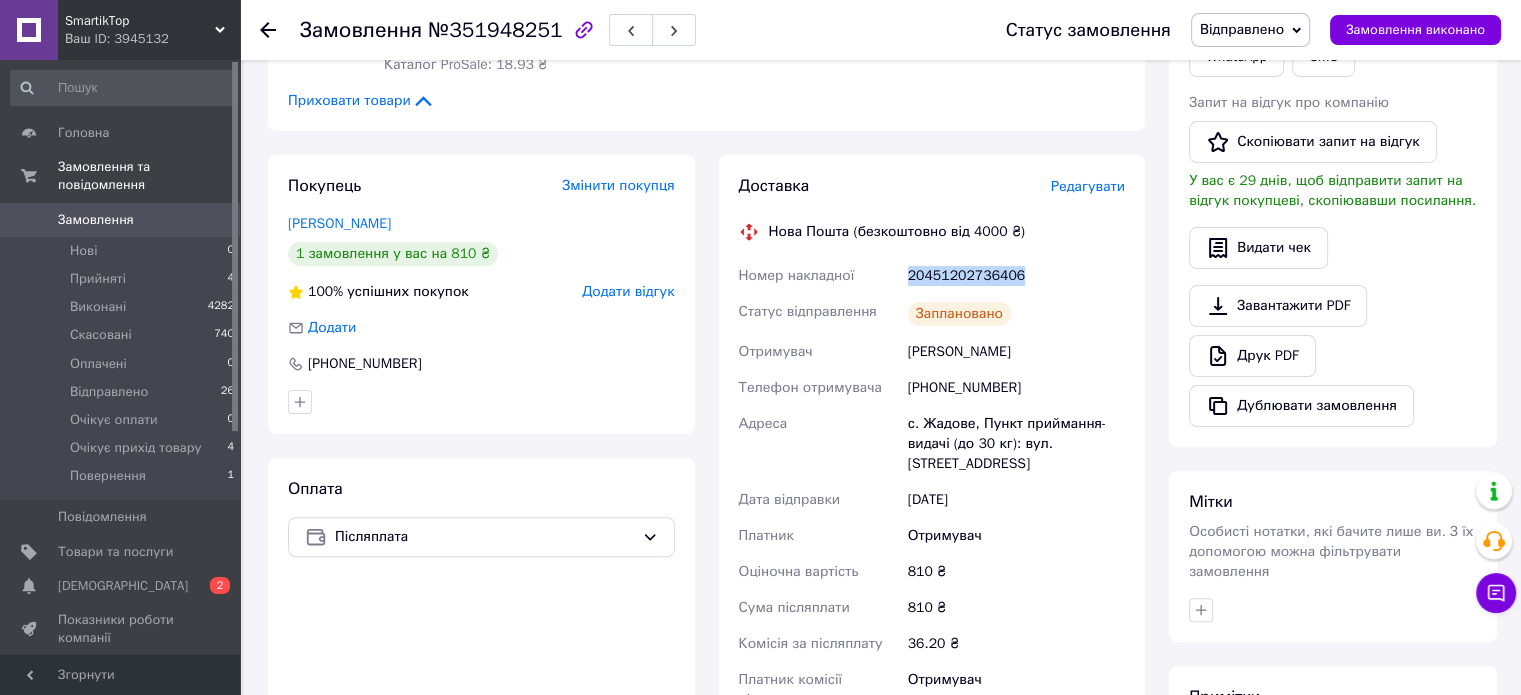 click on "20451202736406" at bounding box center (1016, 276) 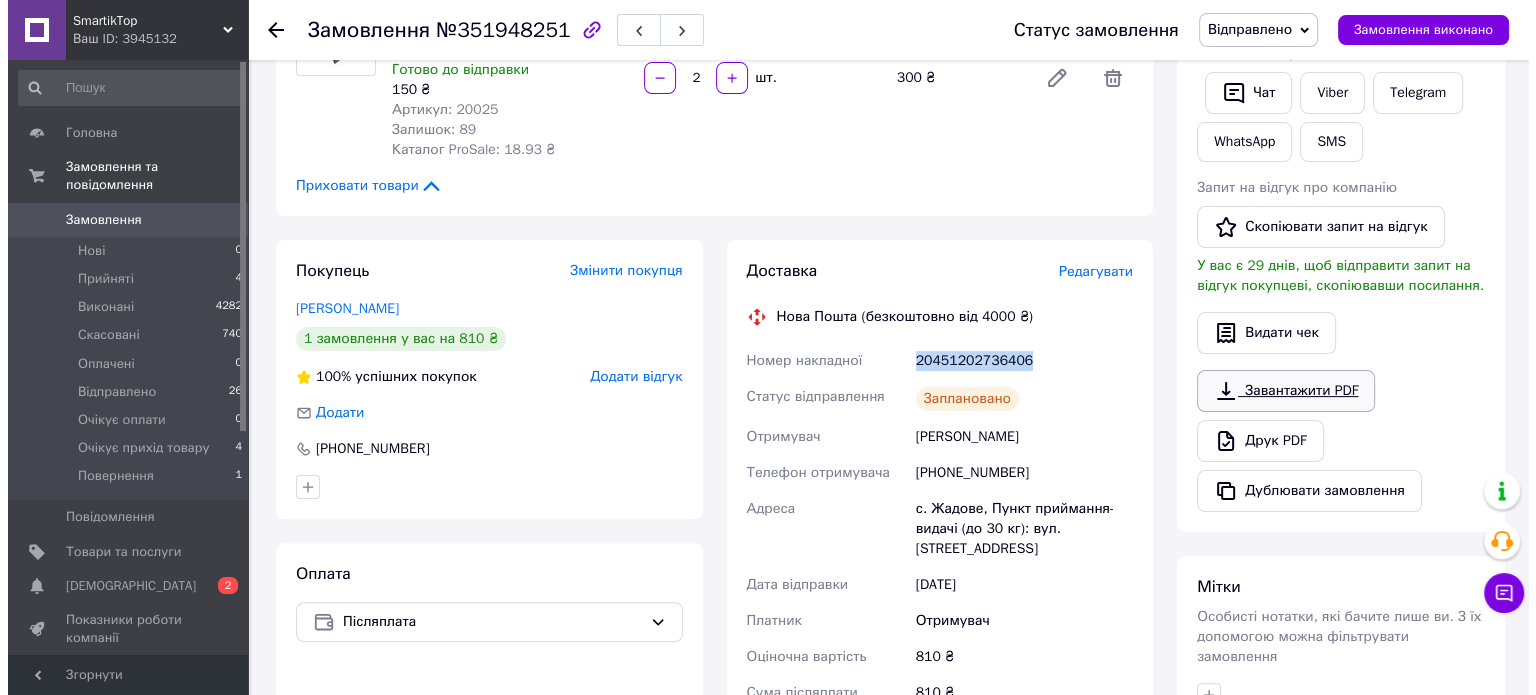 scroll, scrollTop: 300, scrollLeft: 0, axis: vertical 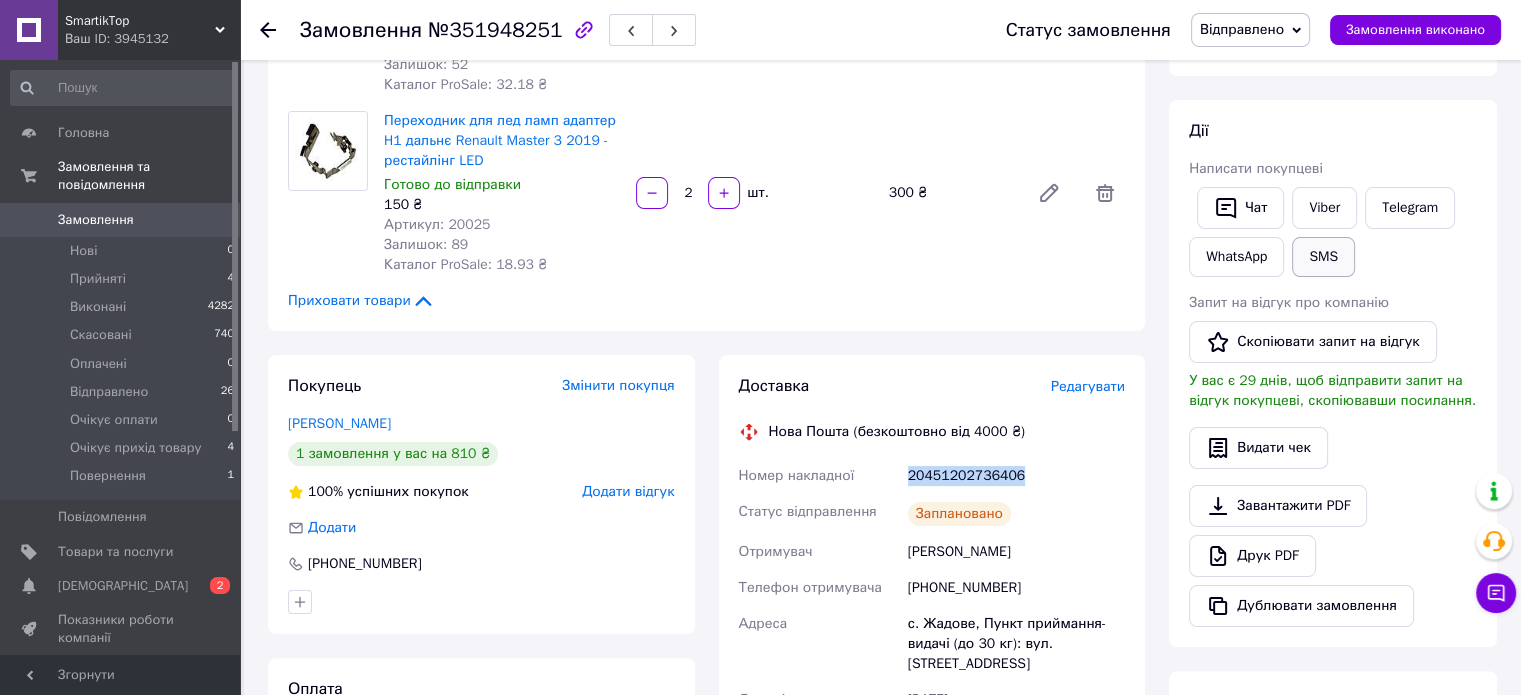 click on "SMS" at bounding box center (1323, 257) 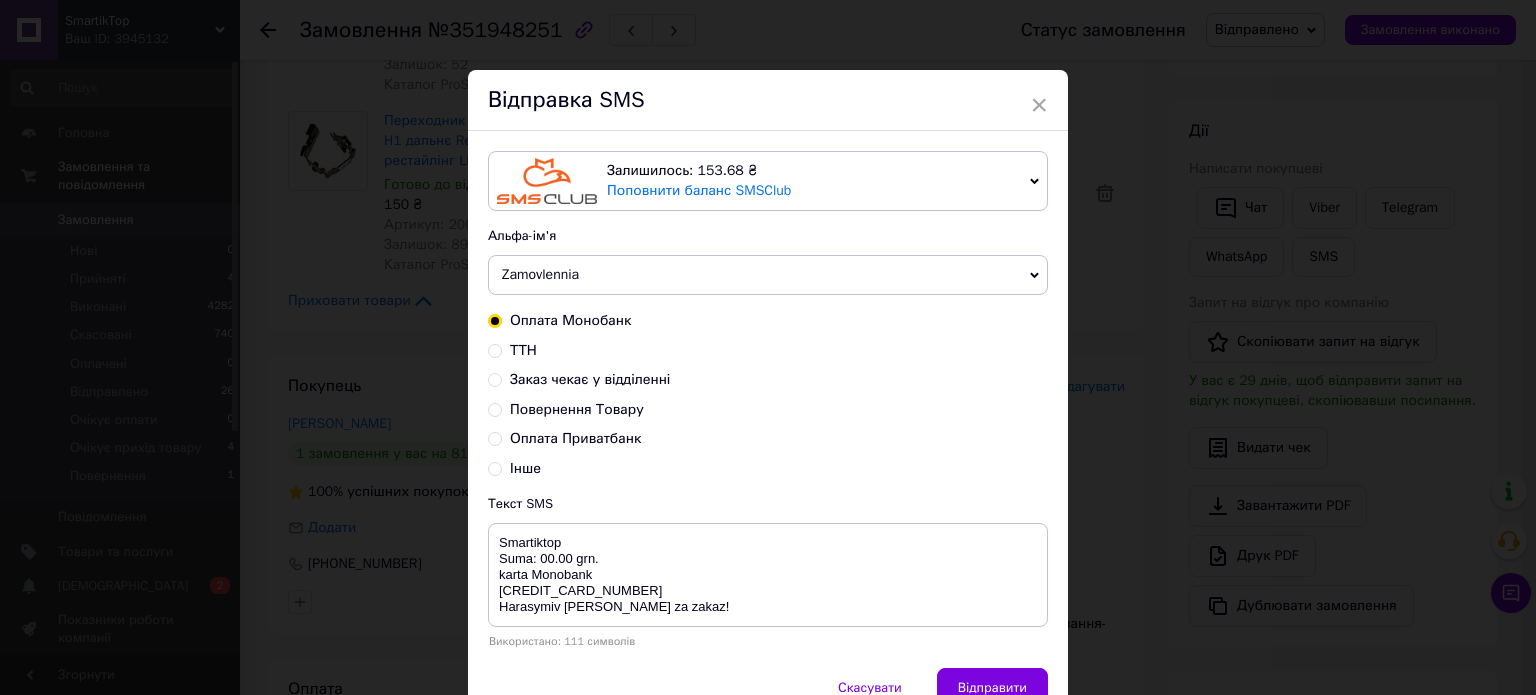 click on "ТТН" at bounding box center (523, 350) 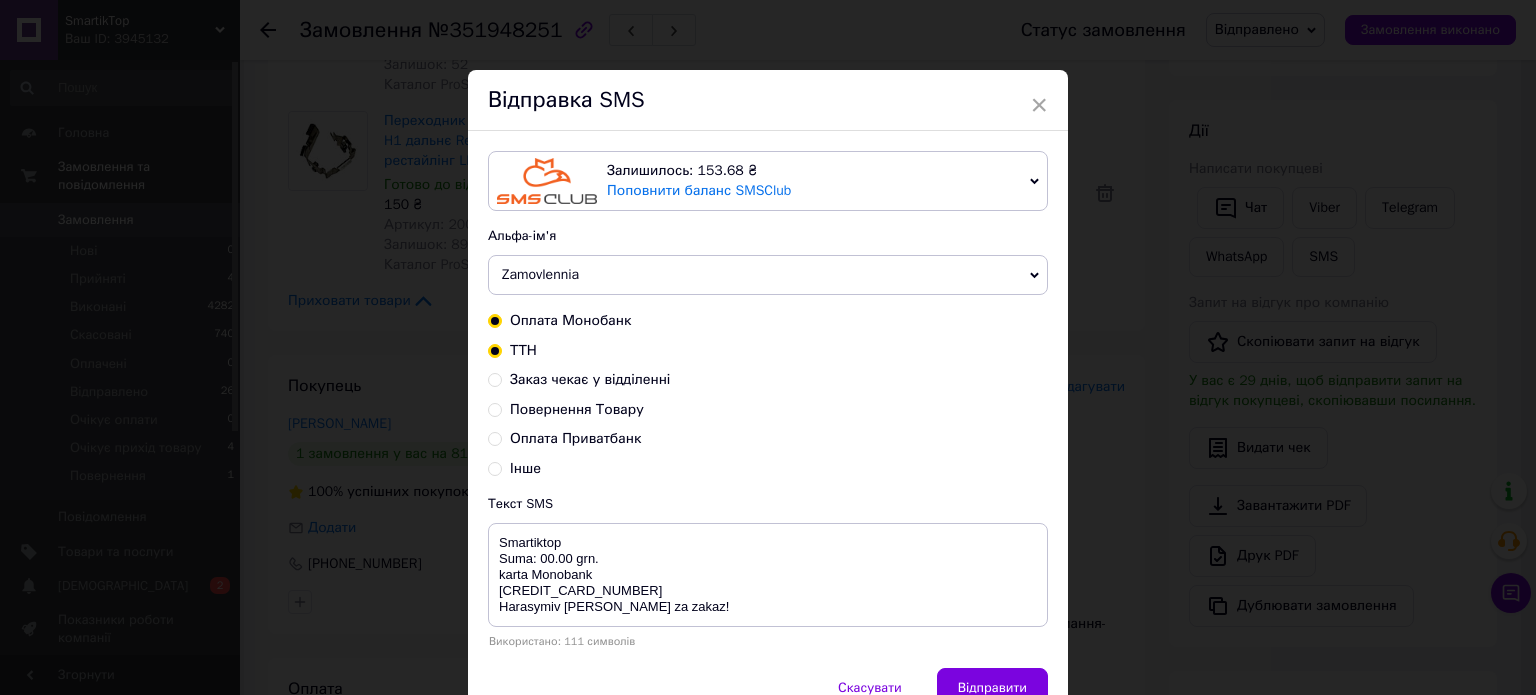radio on "true" 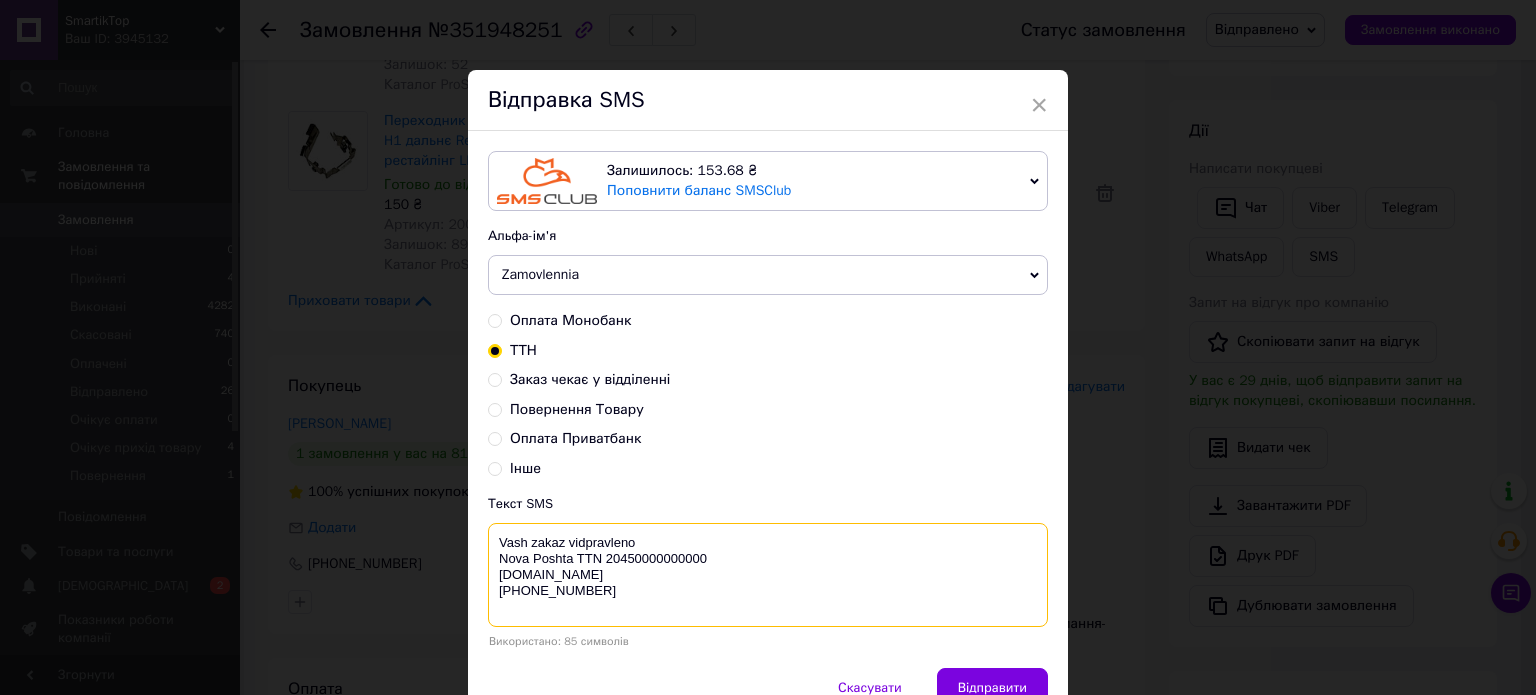 click on "Vash zakaz vidpravleno
Nova Poshta TTN 20450000000000
[DOMAIN_NAME]
[PHONE_NUMBER]" at bounding box center (768, 575) 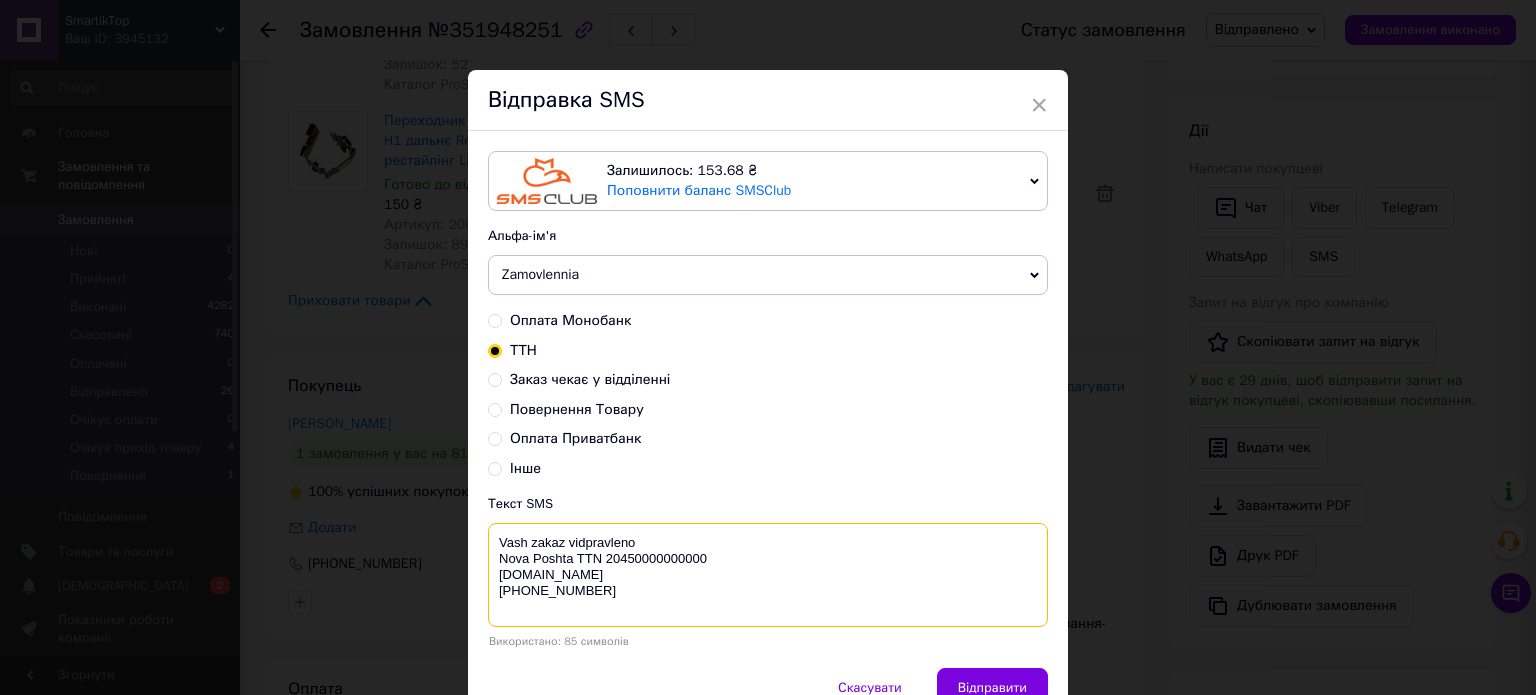 paste on "1202736406" 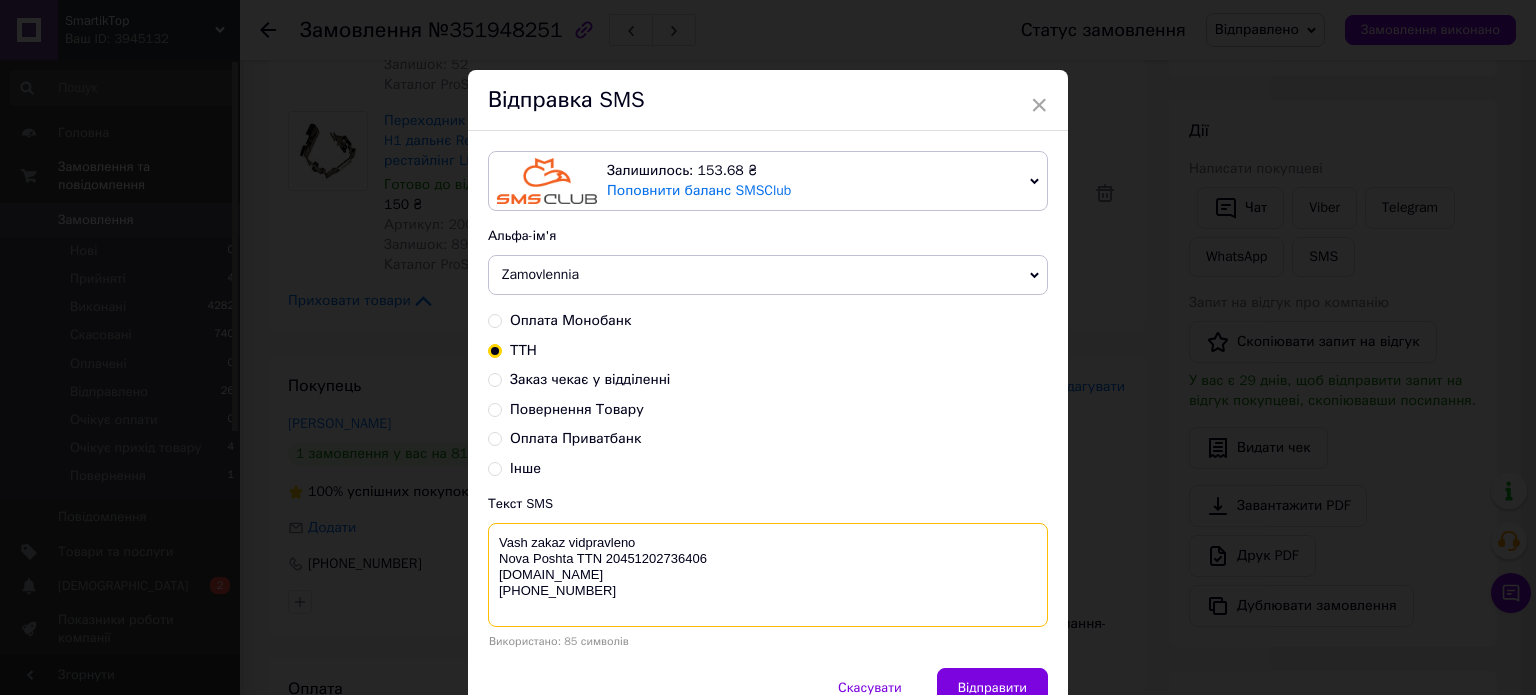 click on "Vash zakaz vidpravleno
Nova Poshta TTN 20451202736406
[DOMAIN_NAME]
[PHONE_NUMBER]" at bounding box center (768, 575) 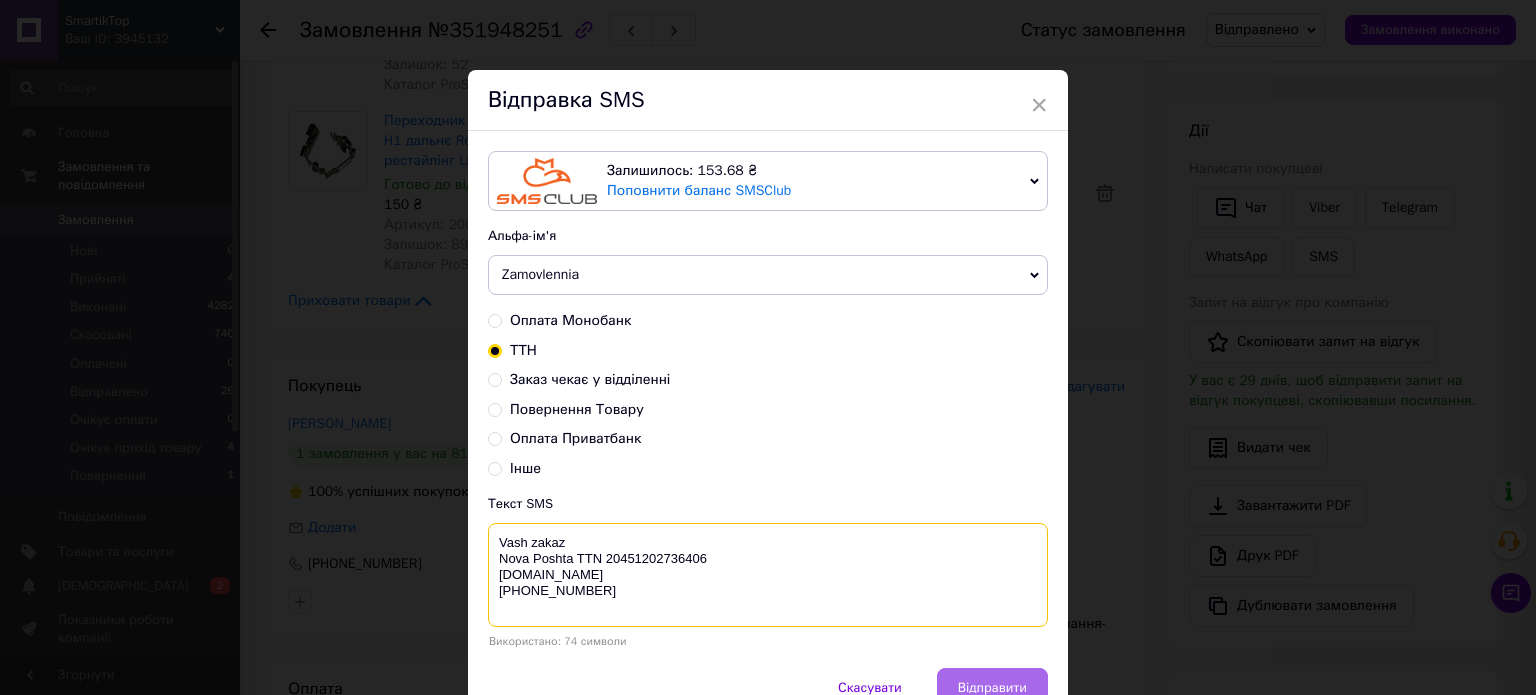 type on "Vash zakaz
Nova Poshta TTN 20451202736406
[DOMAIN_NAME]
[PHONE_NUMBER]" 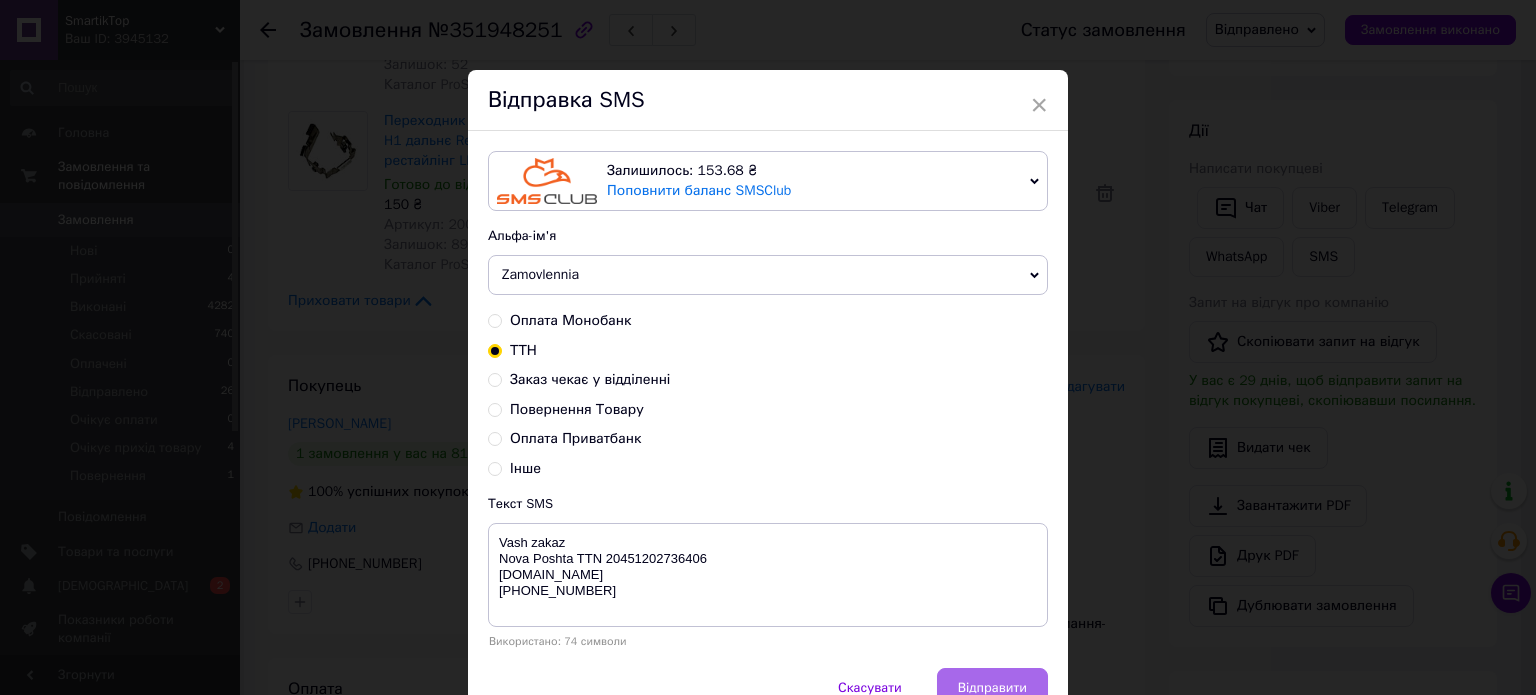 click on "Відправити" at bounding box center (992, 688) 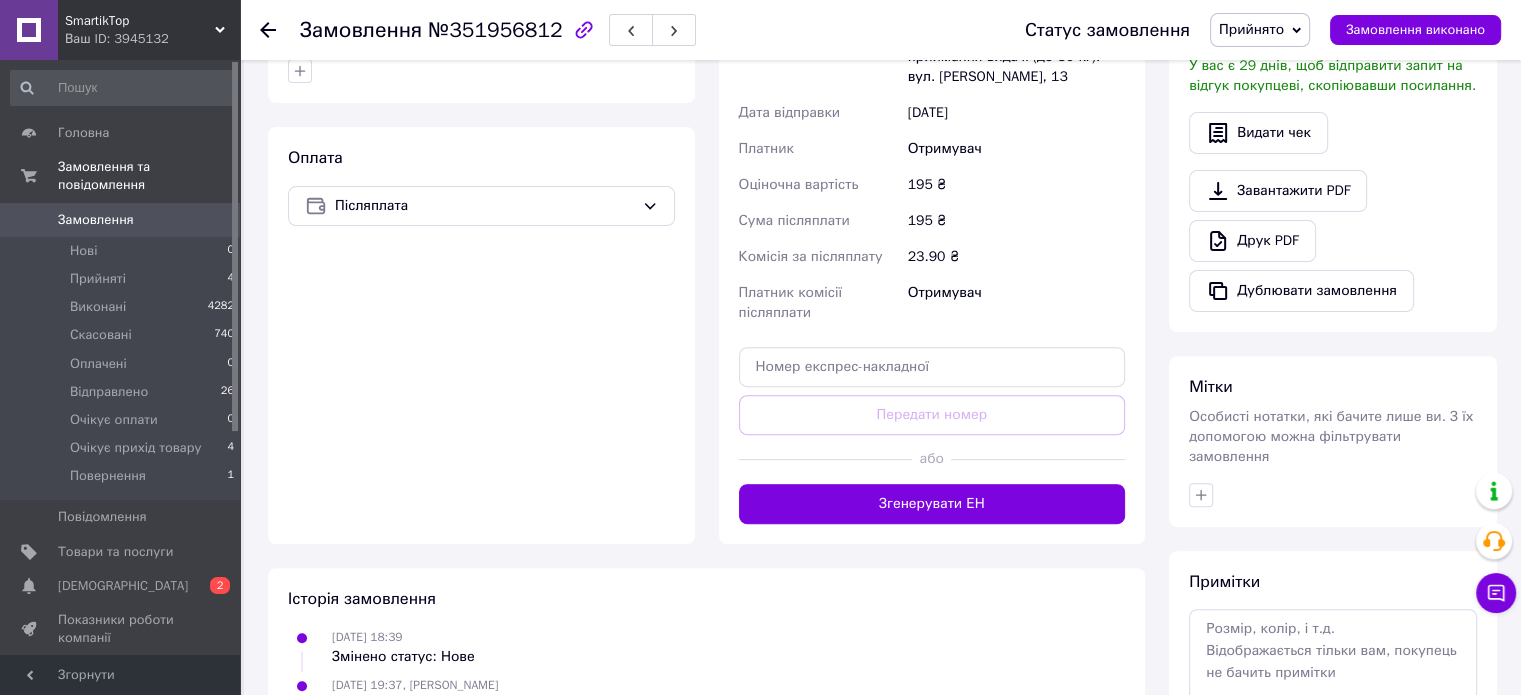 scroll, scrollTop: 700, scrollLeft: 0, axis: vertical 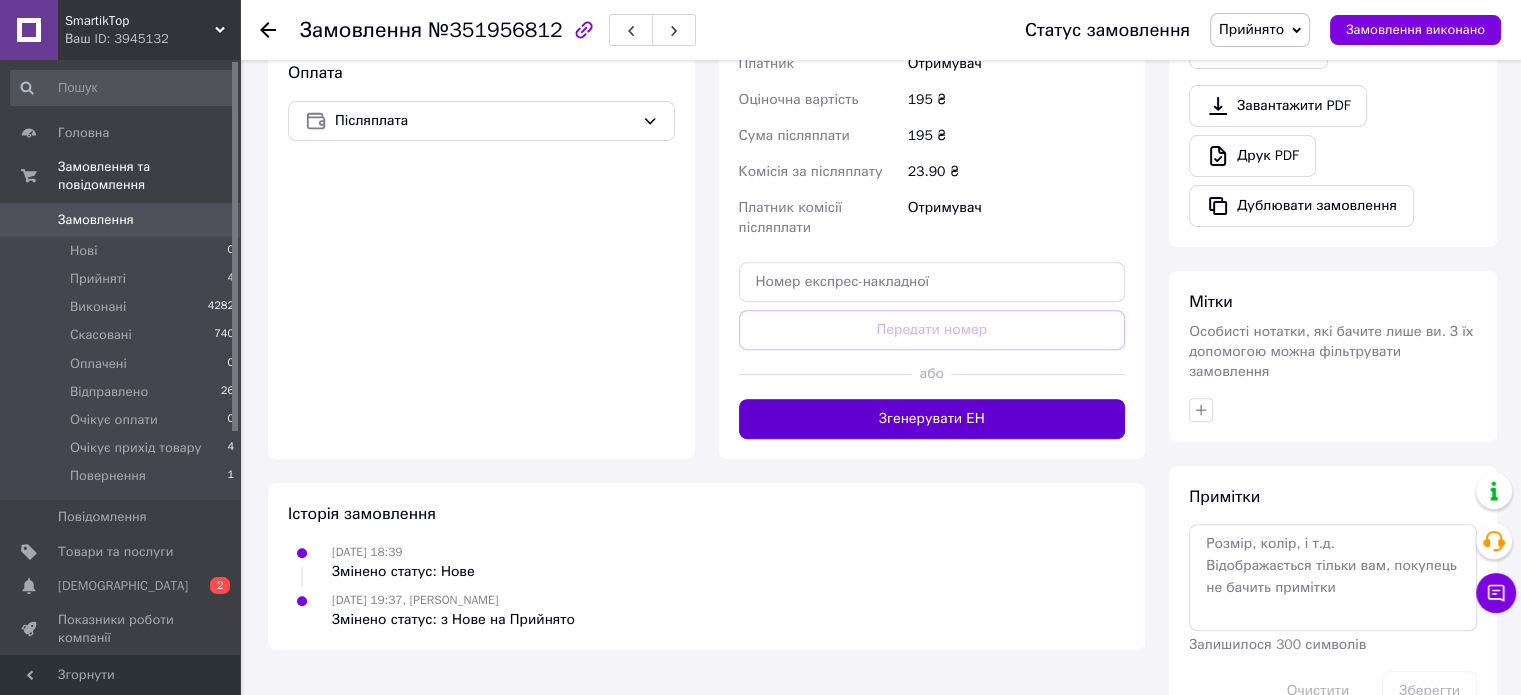 click on "Згенерувати ЕН" at bounding box center [932, 419] 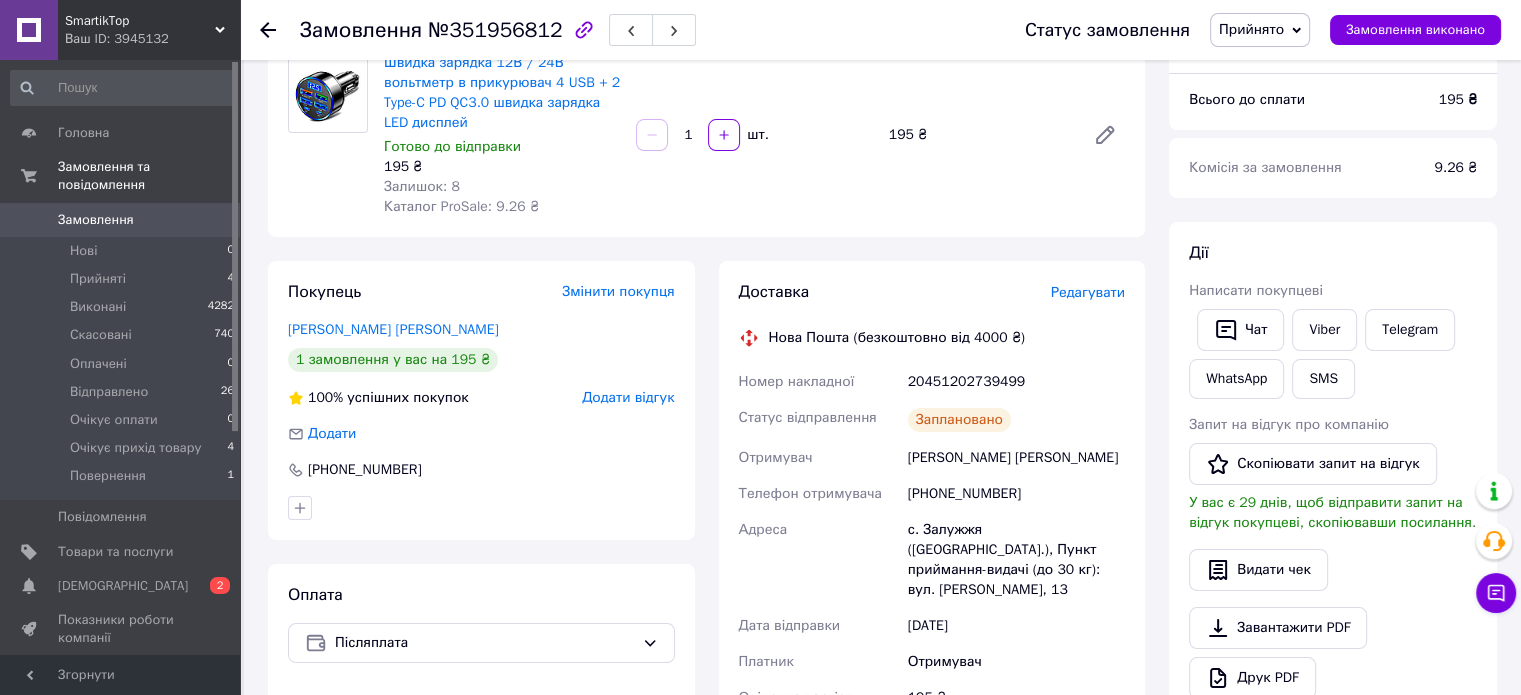 scroll, scrollTop: 100, scrollLeft: 0, axis: vertical 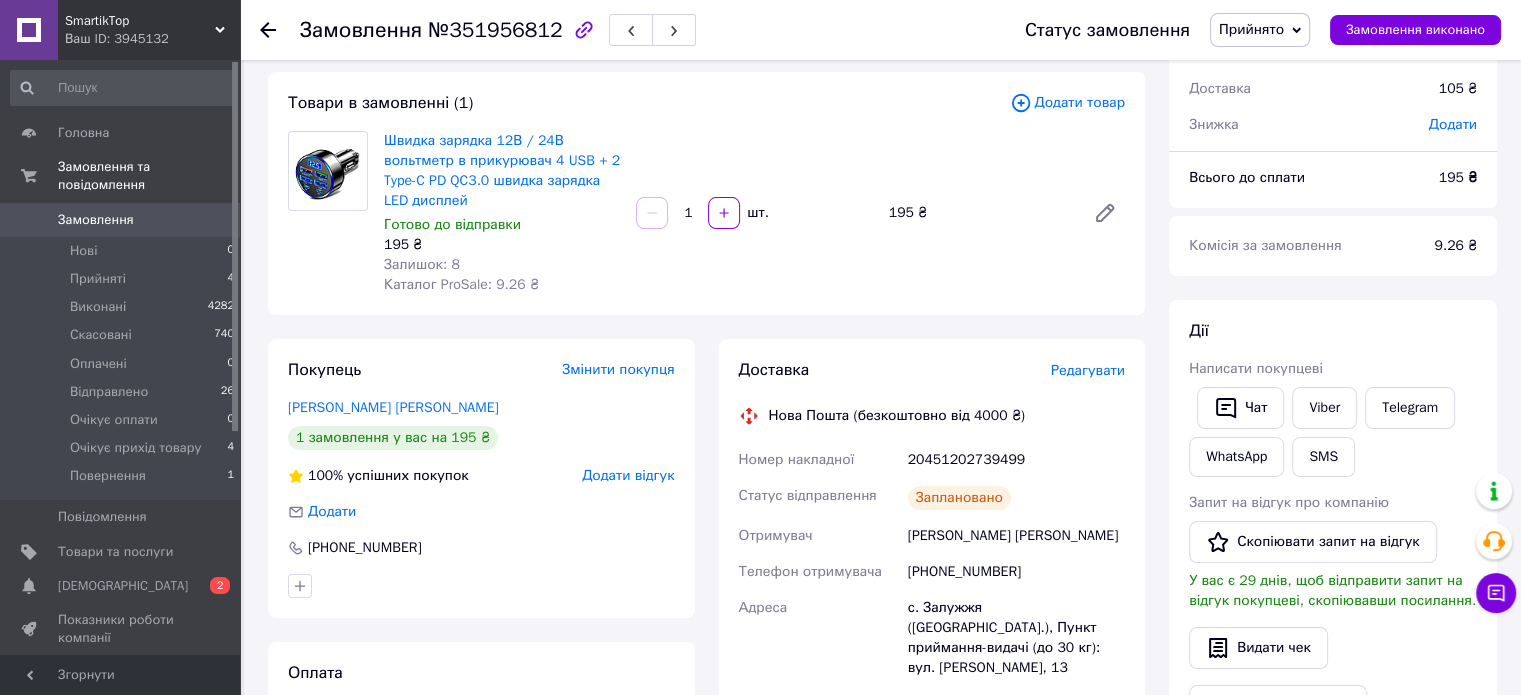 click on "Прийнято" at bounding box center (1260, 30) 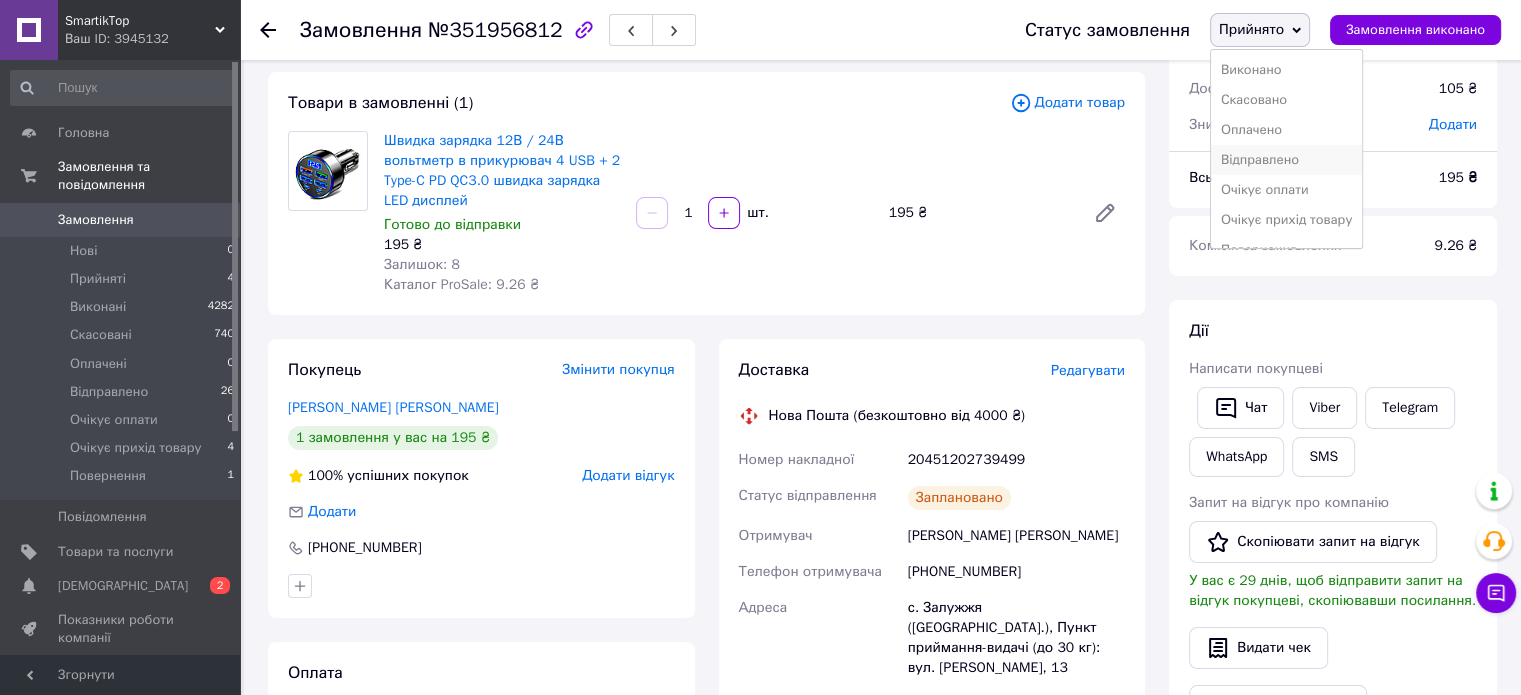 click on "Відправлено" at bounding box center (1287, 160) 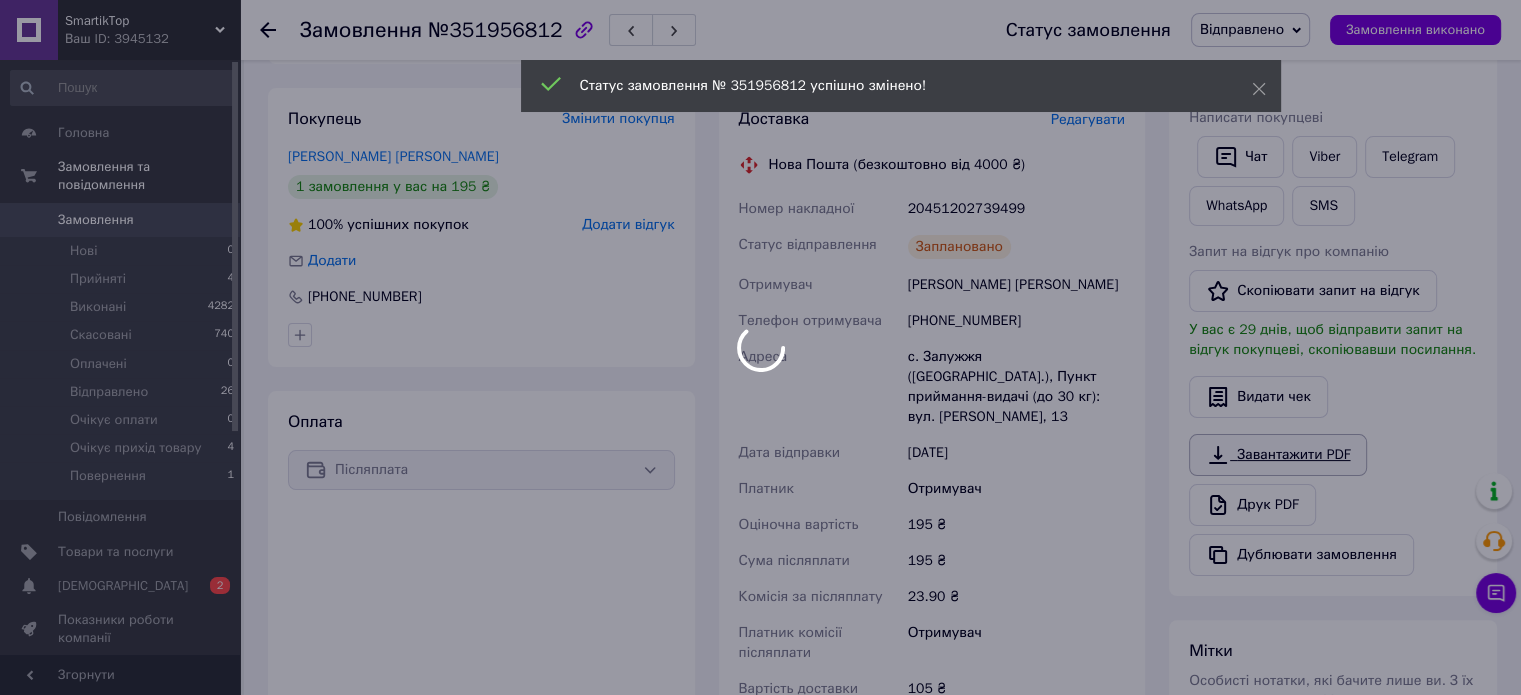 scroll, scrollTop: 400, scrollLeft: 0, axis: vertical 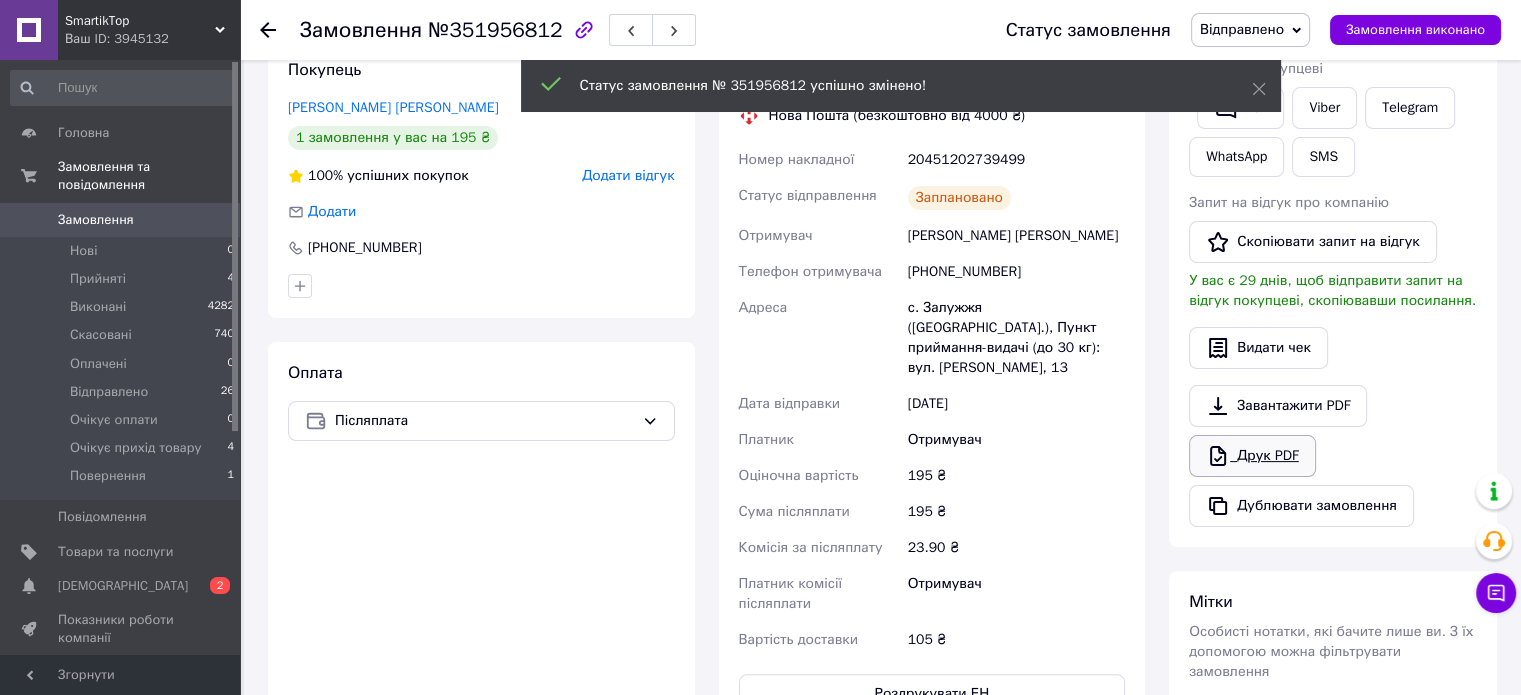click on "Друк PDF" at bounding box center [1252, 456] 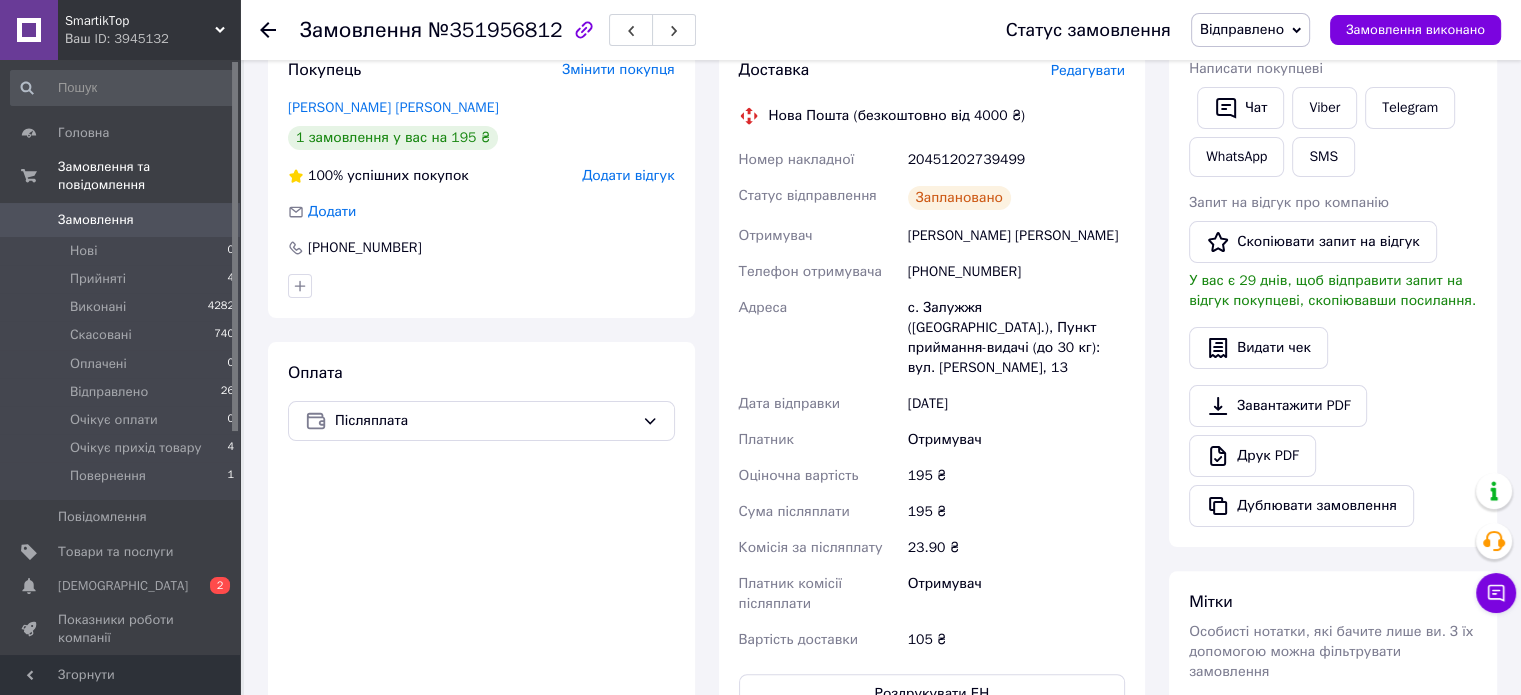 scroll, scrollTop: 700, scrollLeft: 0, axis: vertical 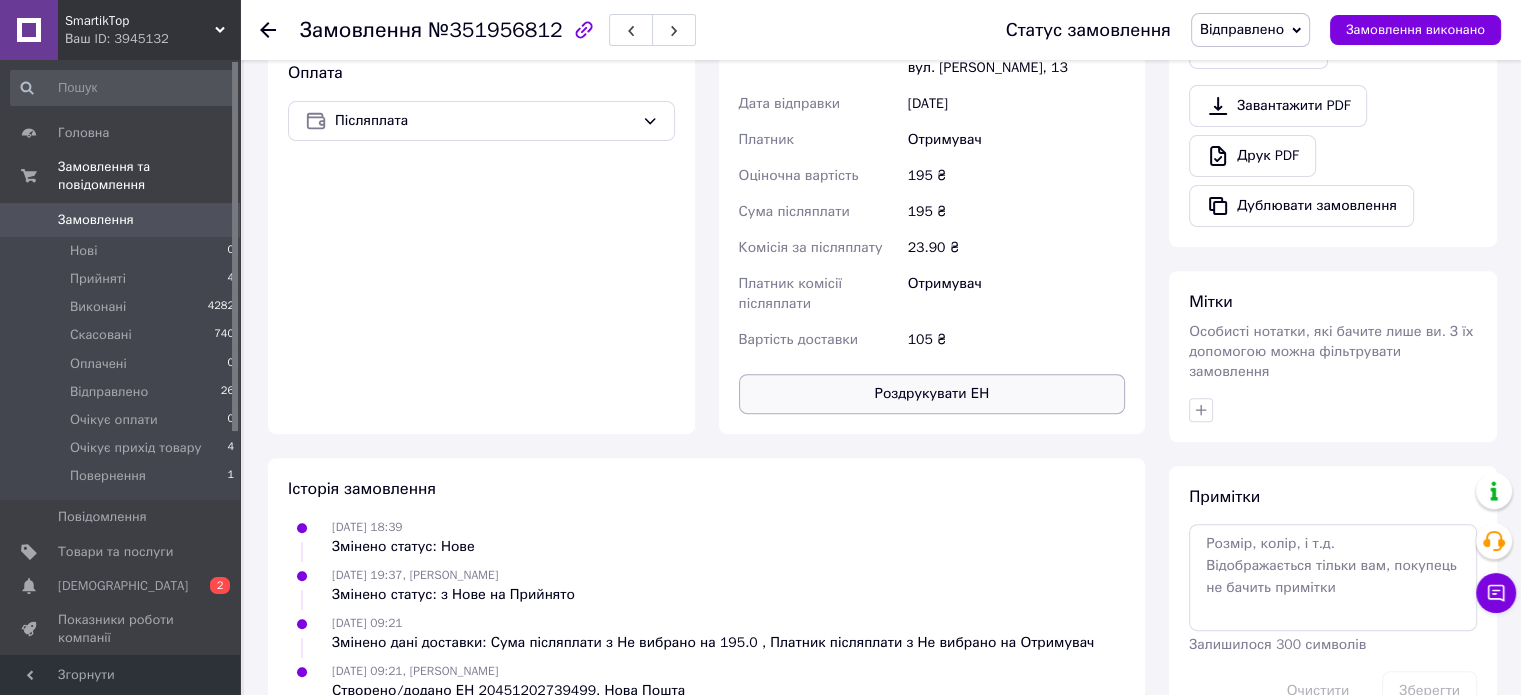 click on "Роздрукувати ЕН" at bounding box center (932, 394) 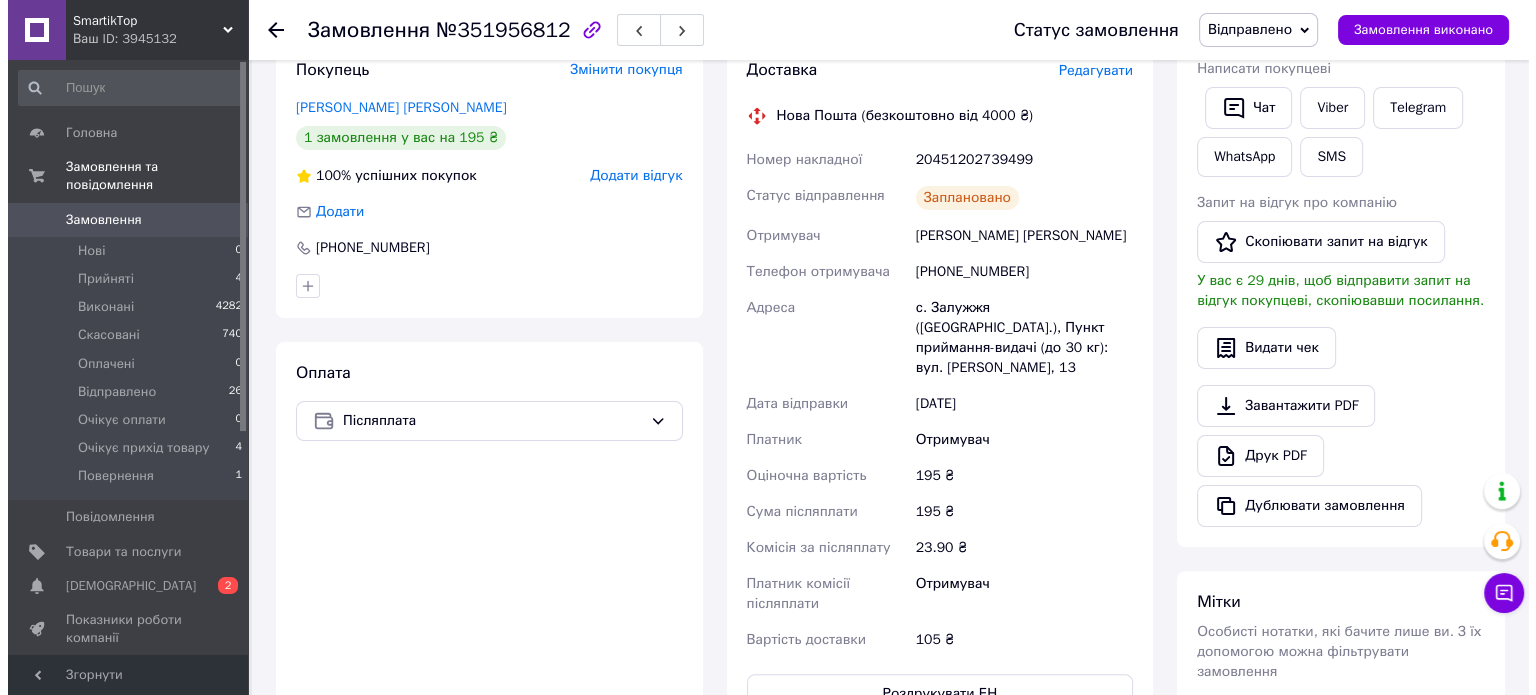 scroll, scrollTop: 400, scrollLeft: 0, axis: vertical 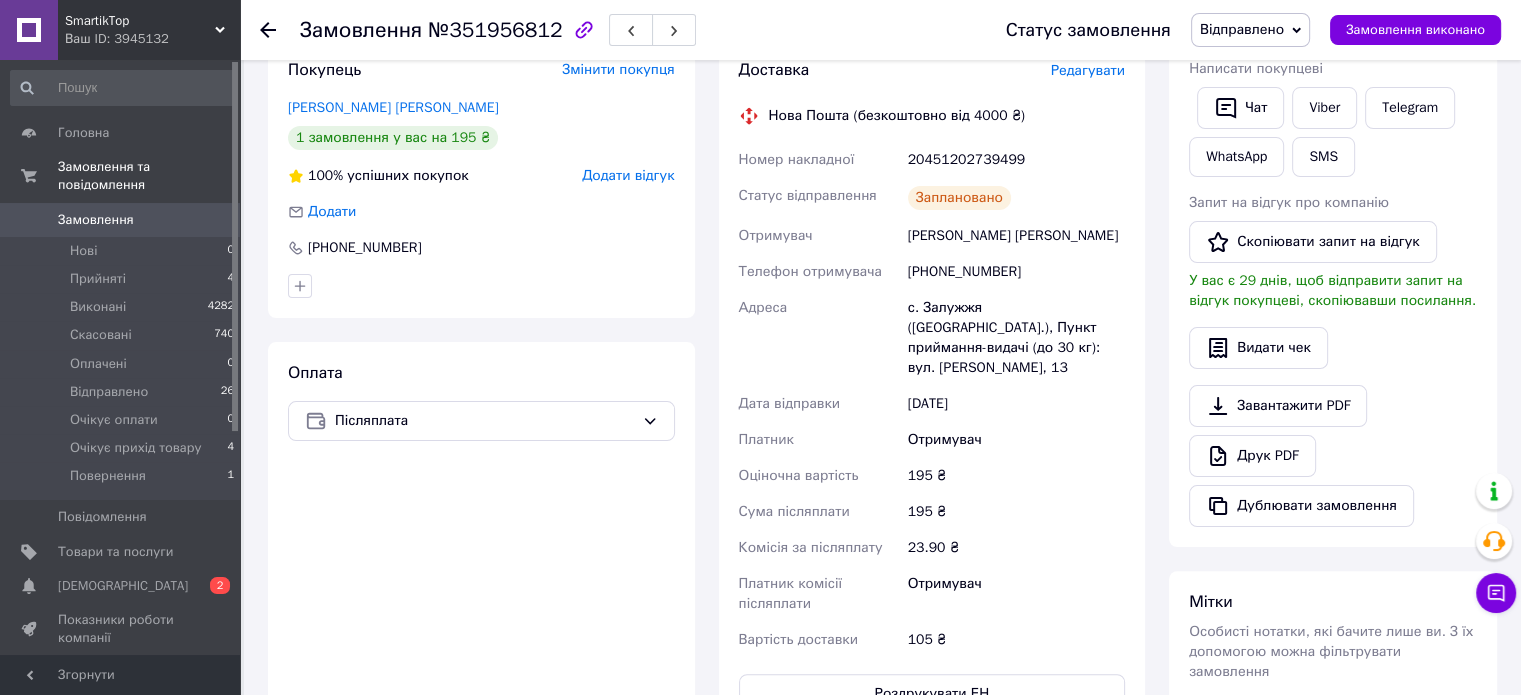 click on "20451202739499" at bounding box center (1016, 160) 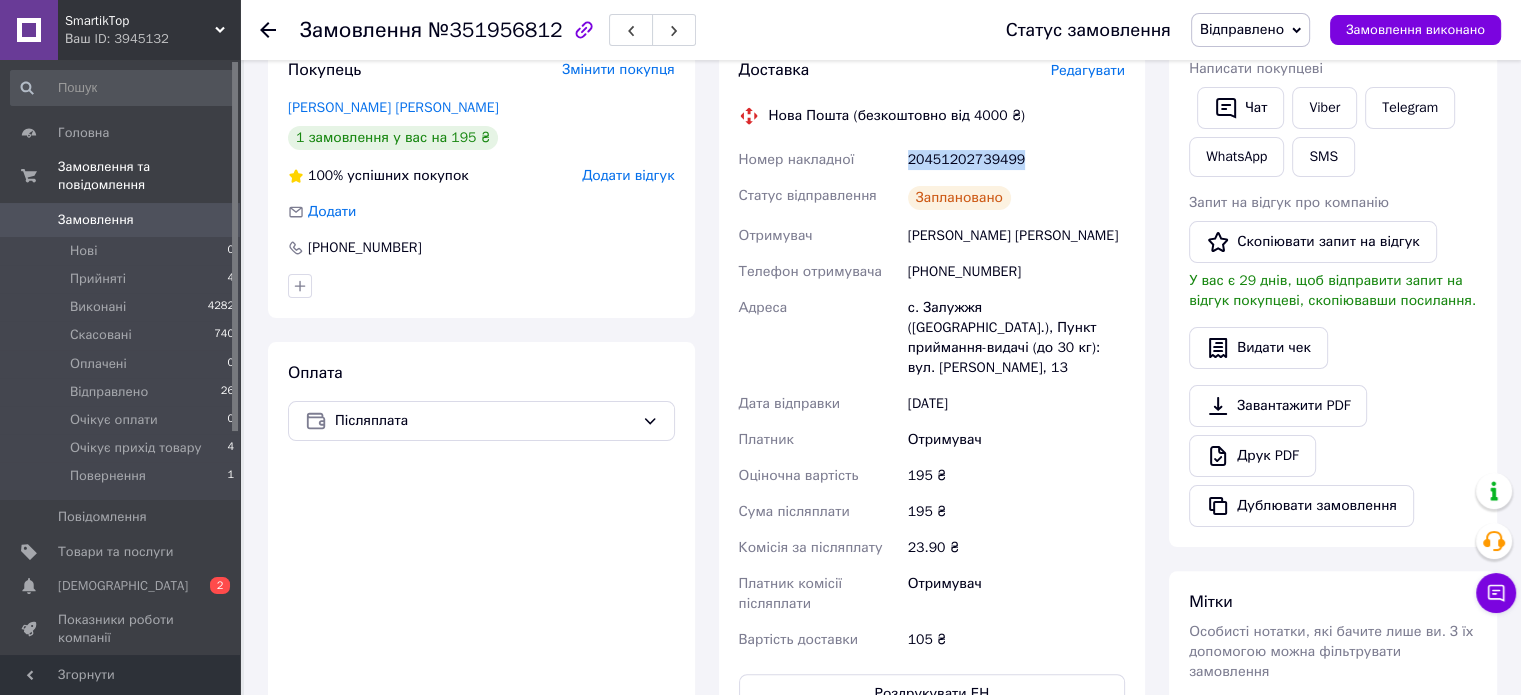 click on "20451202739499" at bounding box center [1016, 160] 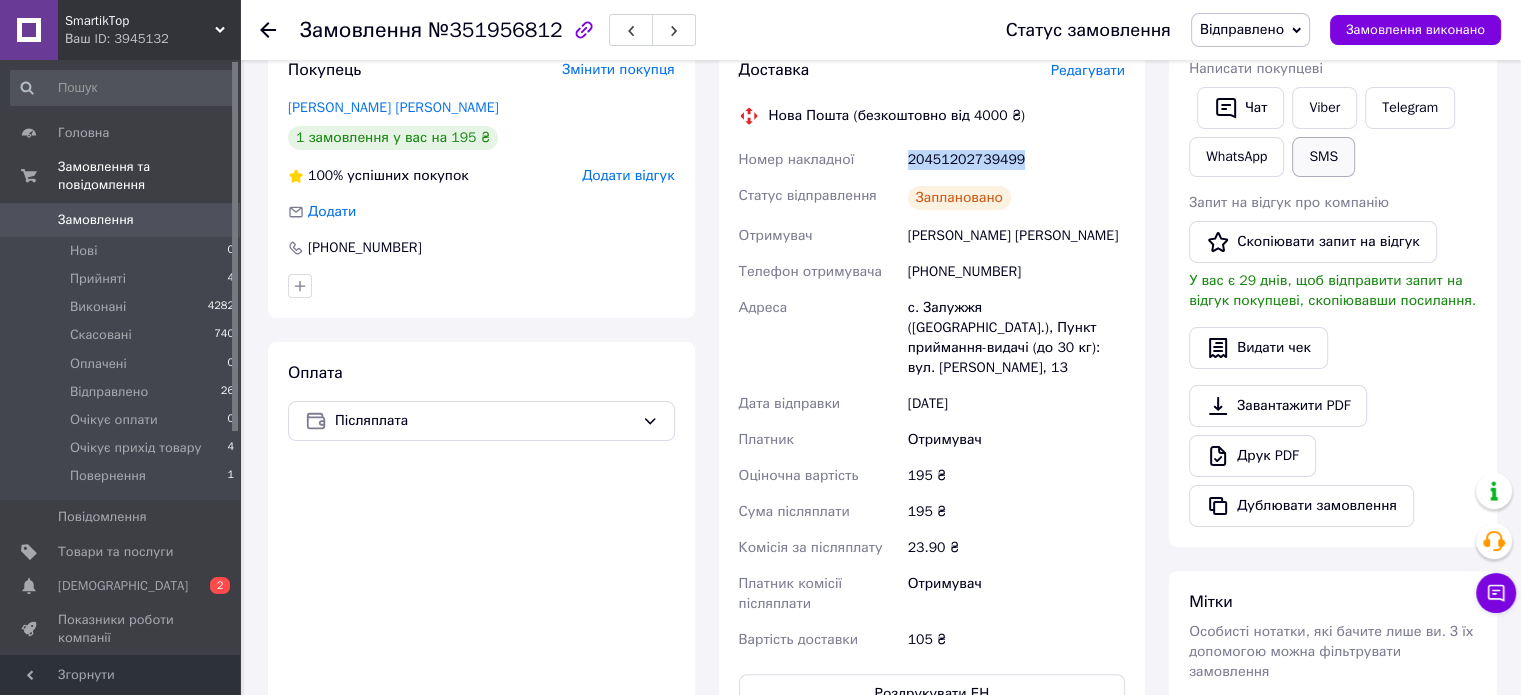 click on "SMS" at bounding box center (1323, 157) 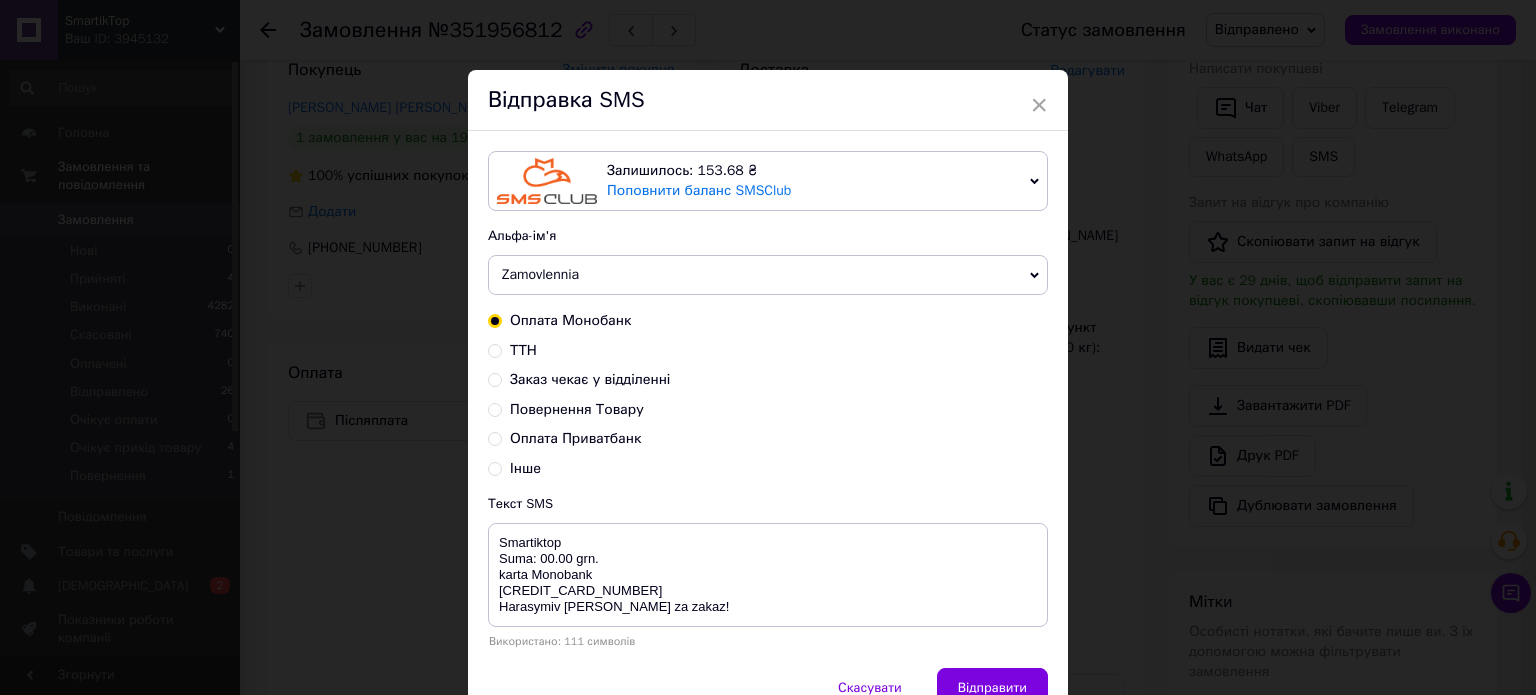 click on "ТТН" at bounding box center (523, 350) 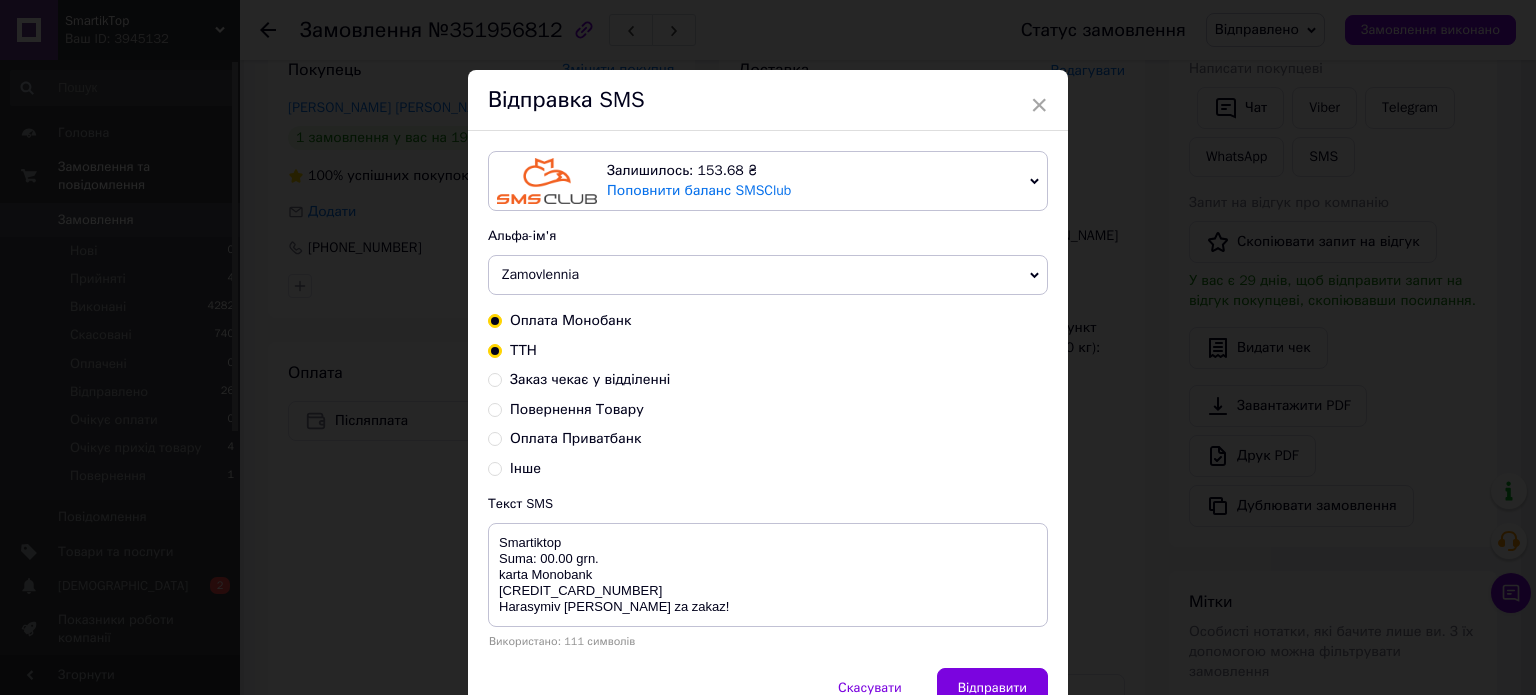 radio on "true" 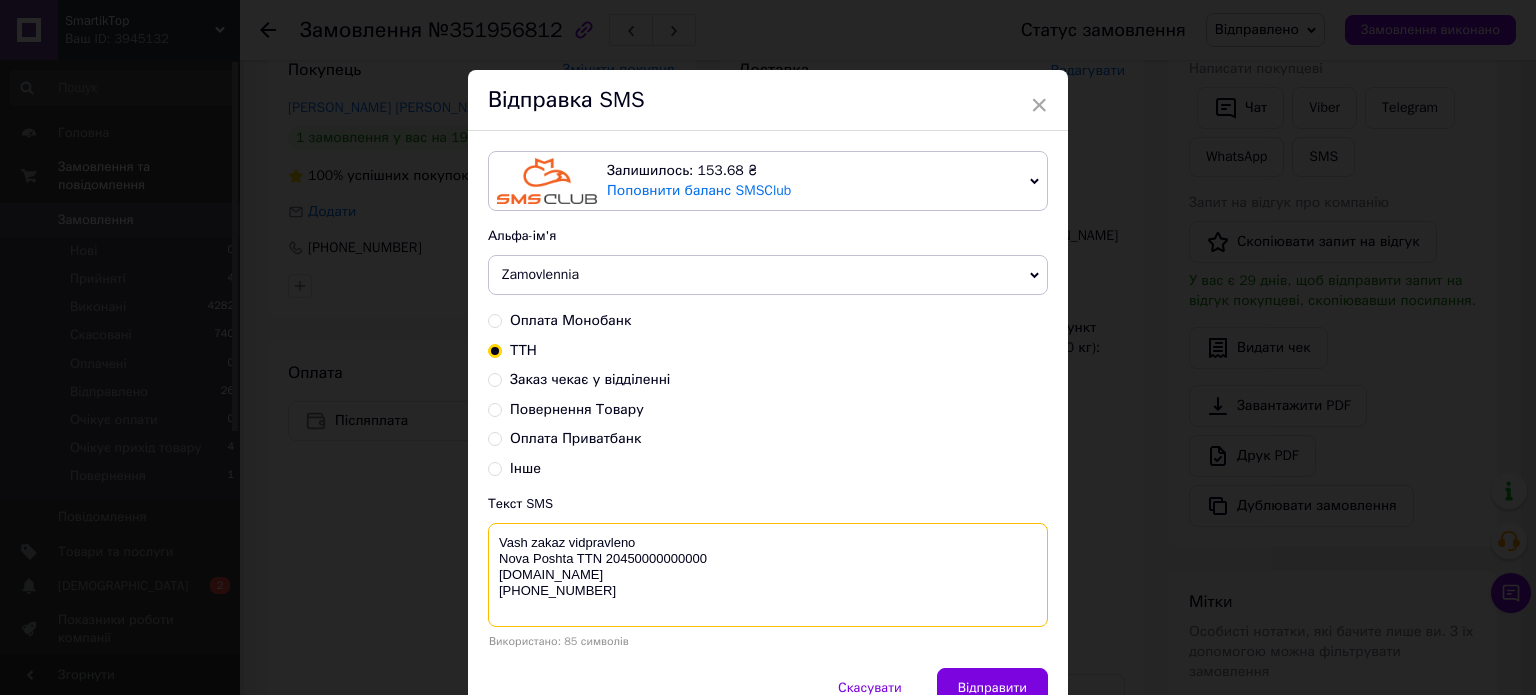 click on "Vash zakaz vidpravleno
Nova Poshta TTN 20450000000000
[DOMAIN_NAME]
[PHONE_NUMBER]" at bounding box center (768, 575) 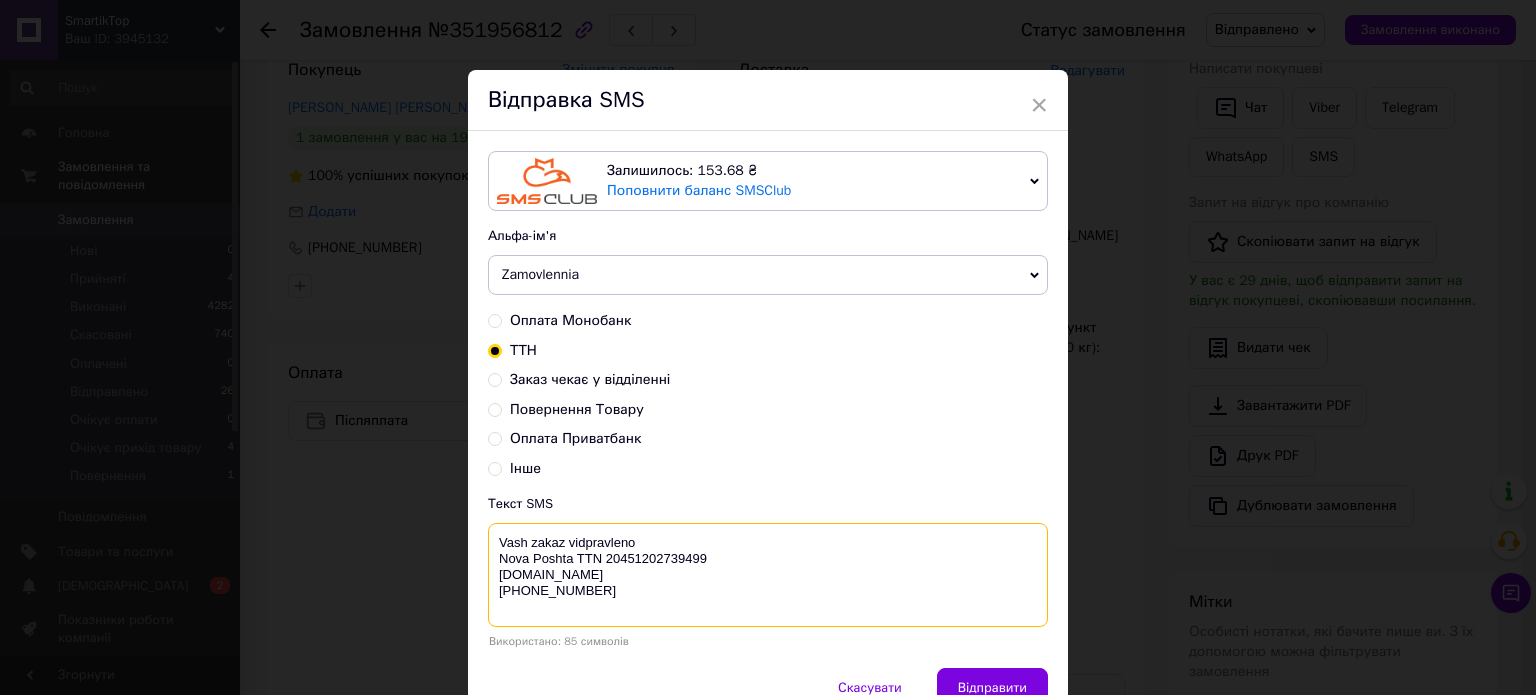 click on "Vash zakaz vidpravleno
Nova Poshta TTN 20451202739499
smartiktop.com.ua
+380989284249" at bounding box center [768, 575] 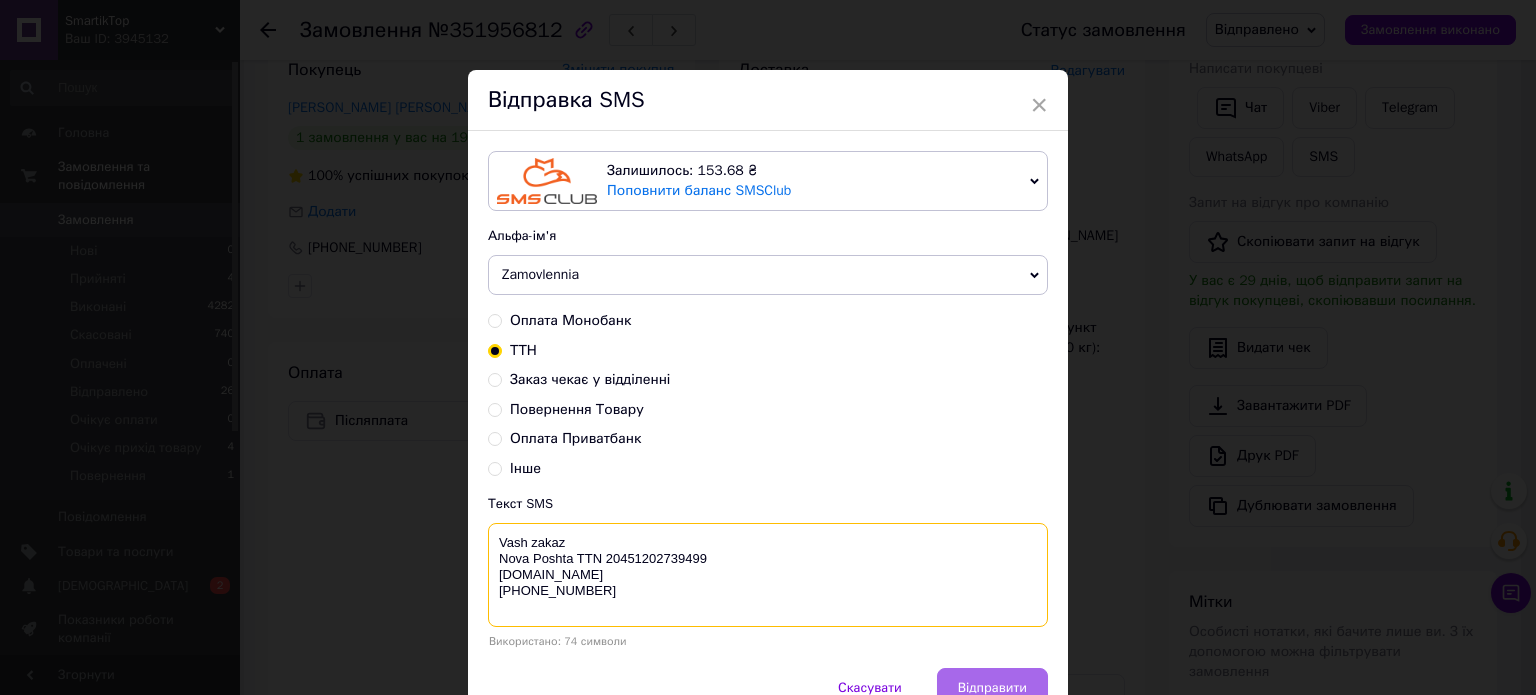 type on "Vash zakaz
Nova Poshta TTN 20451202739499
smartiktop.com.ua
+380989284249" 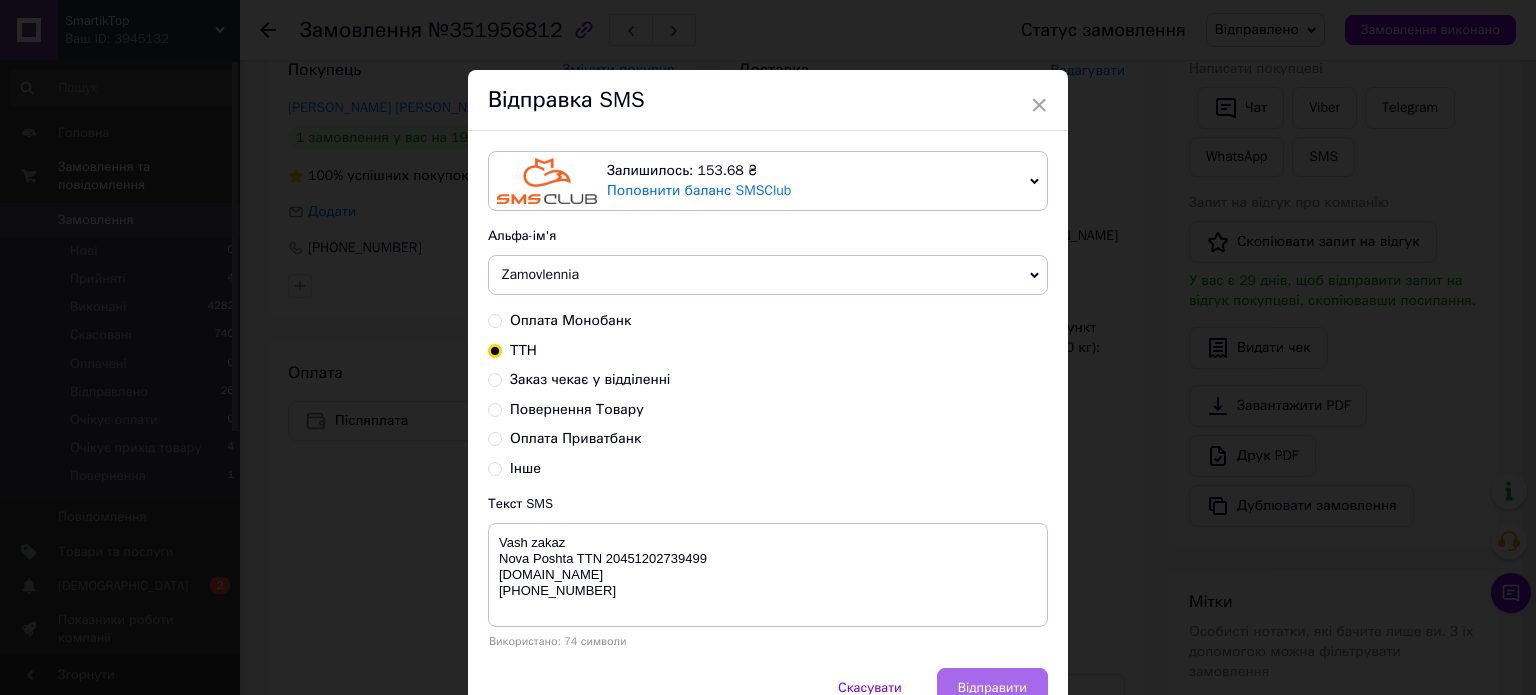 click on "Відправити" at bounding box center (992, 688) 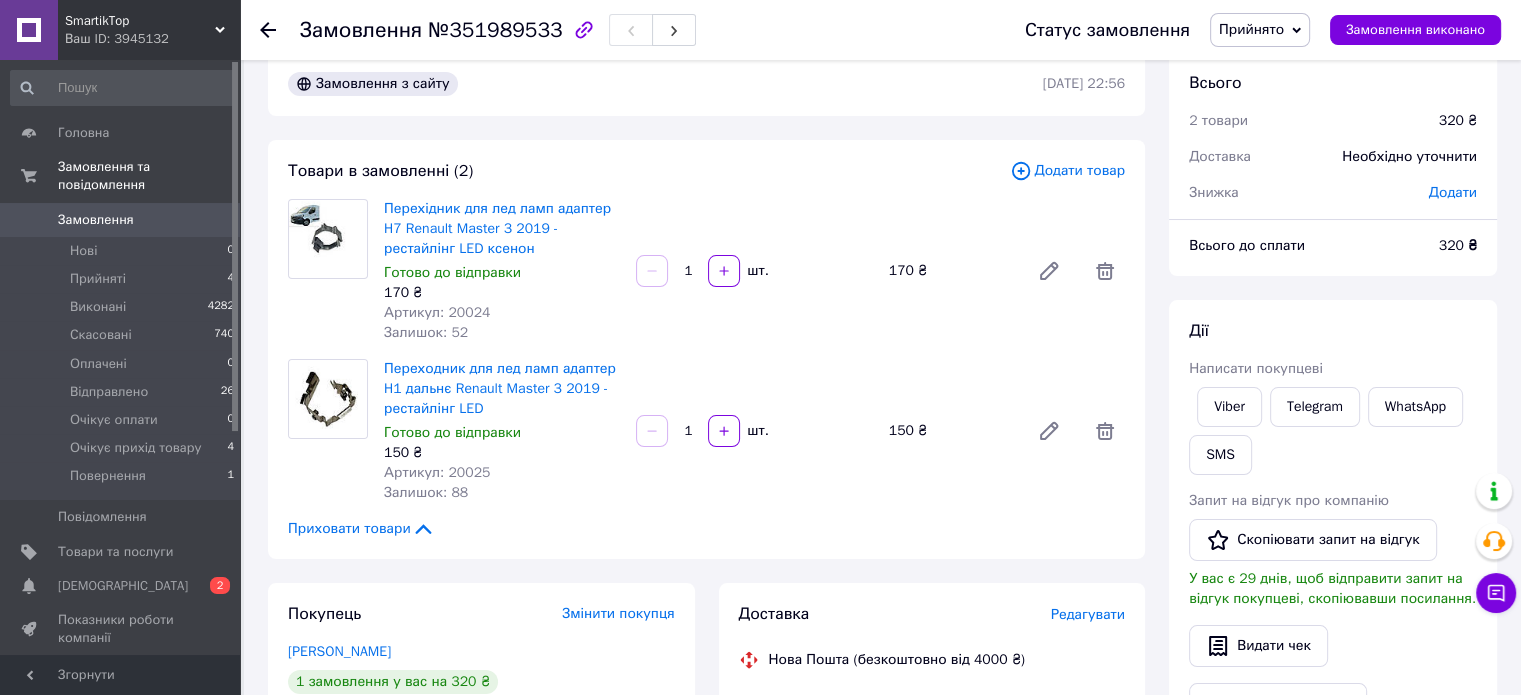 scroll, scrollTop: 0, scrollLeft: 0, axis: both 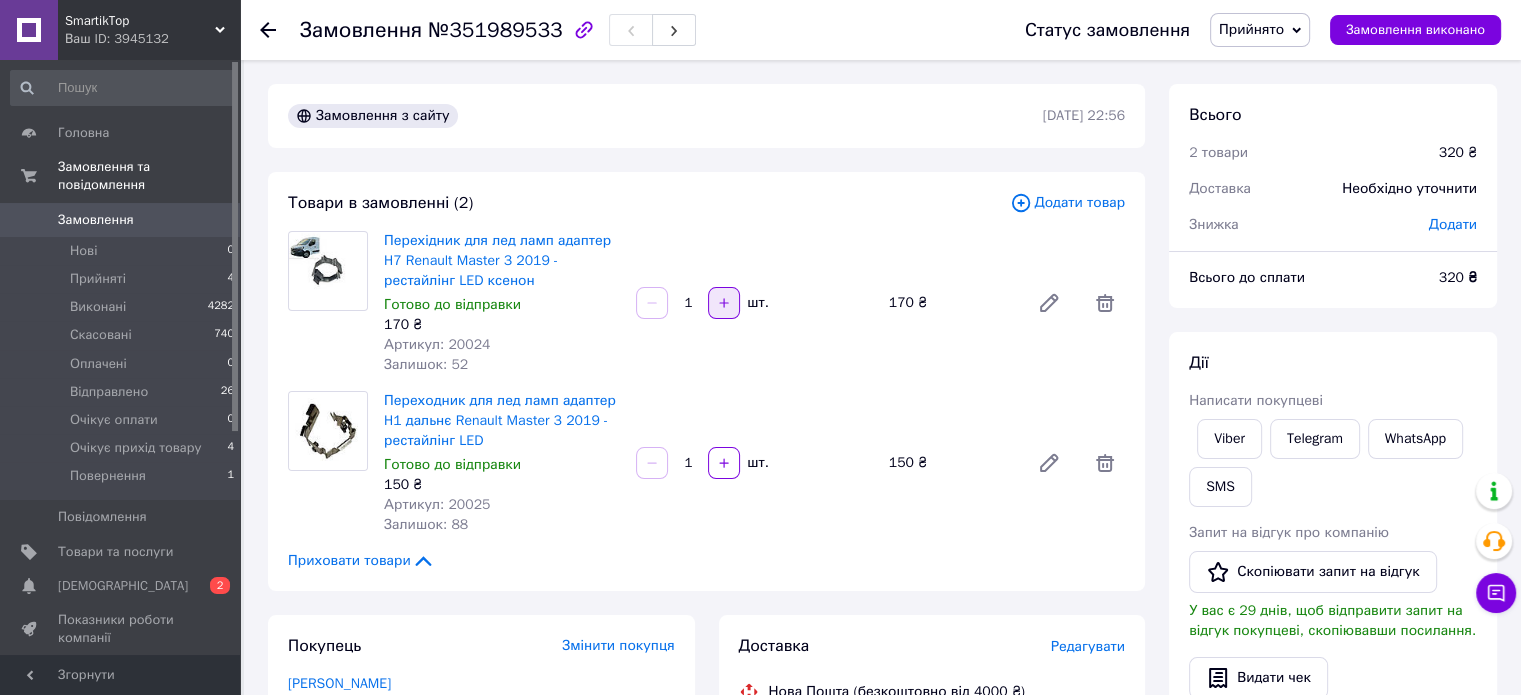 click 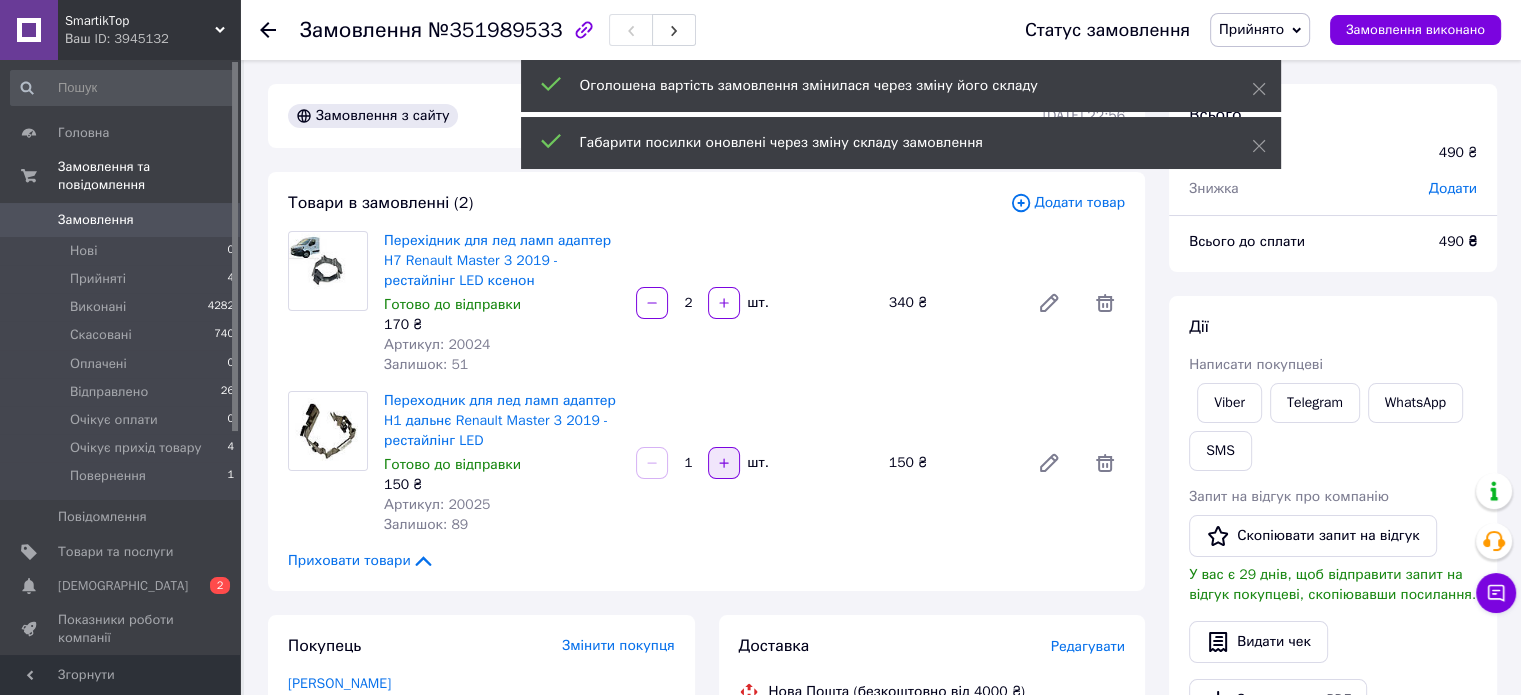 click 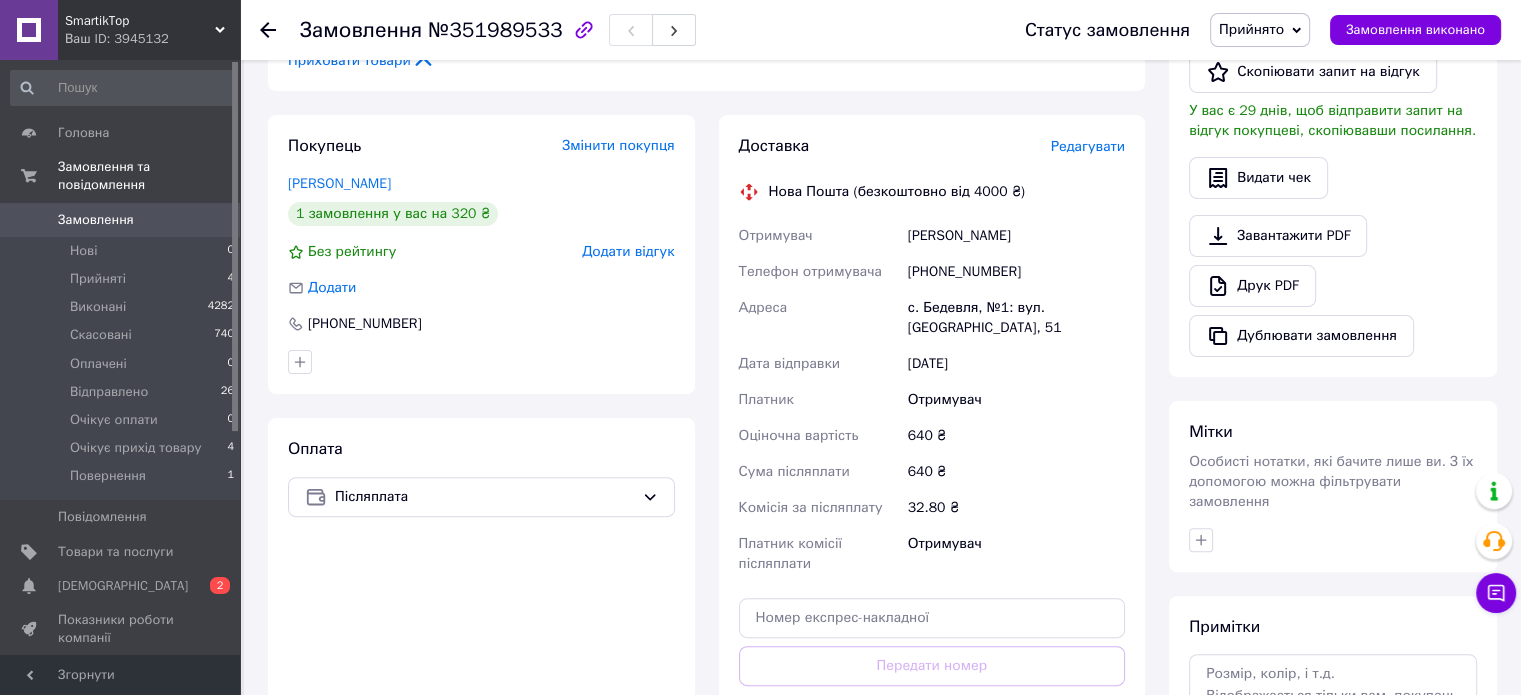 scroll, scrollTop: 600, scrollLeft: 0, axis: vertical 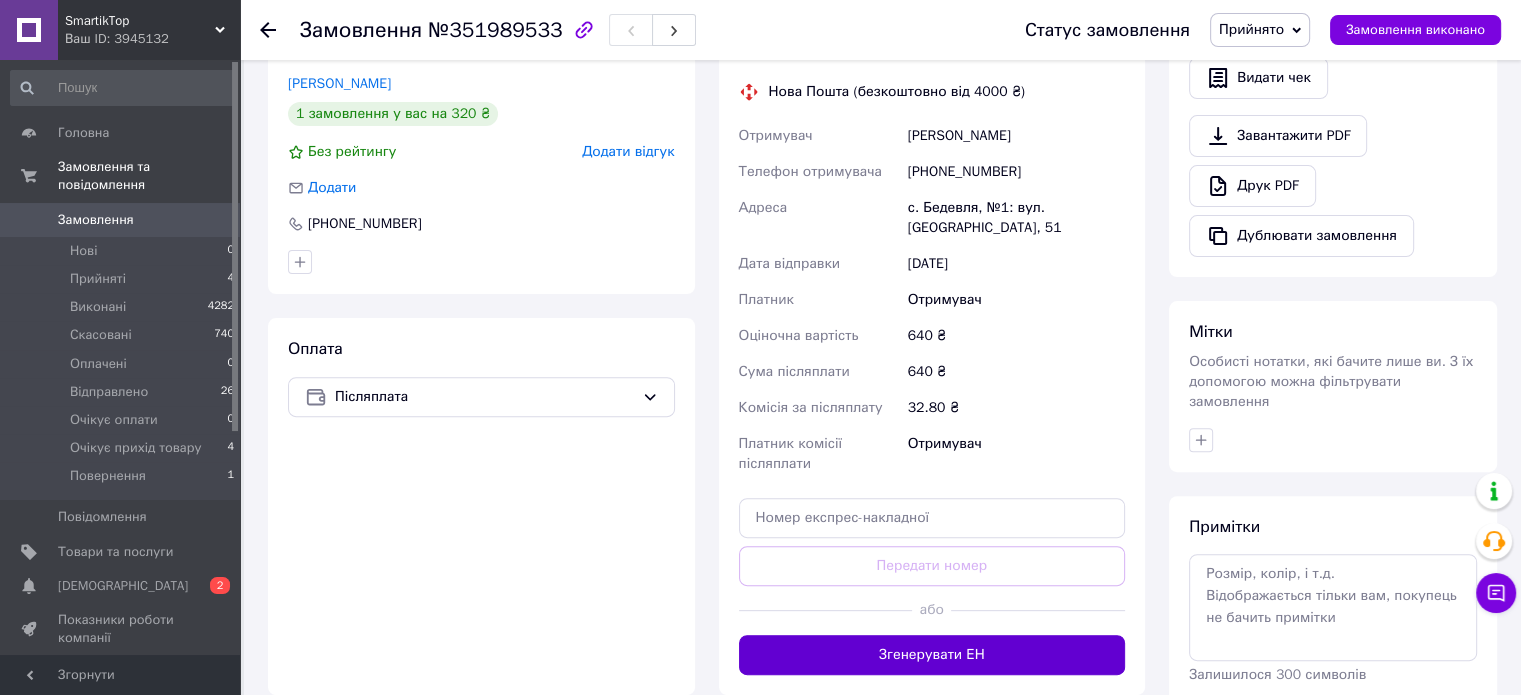 click on "Згенерувати ЕН" at bounding box center [932, 655] 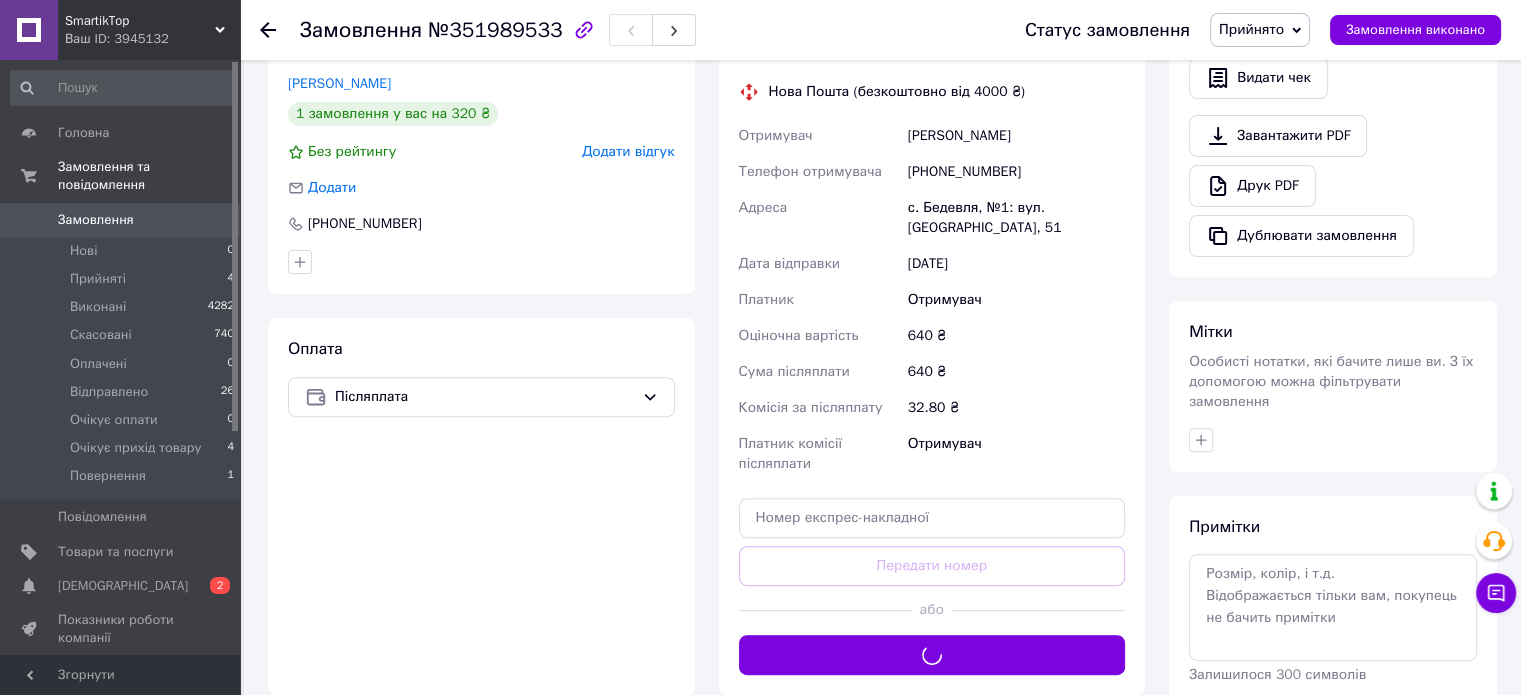 click on "Прийнято" at bounding box center [1251, 29] 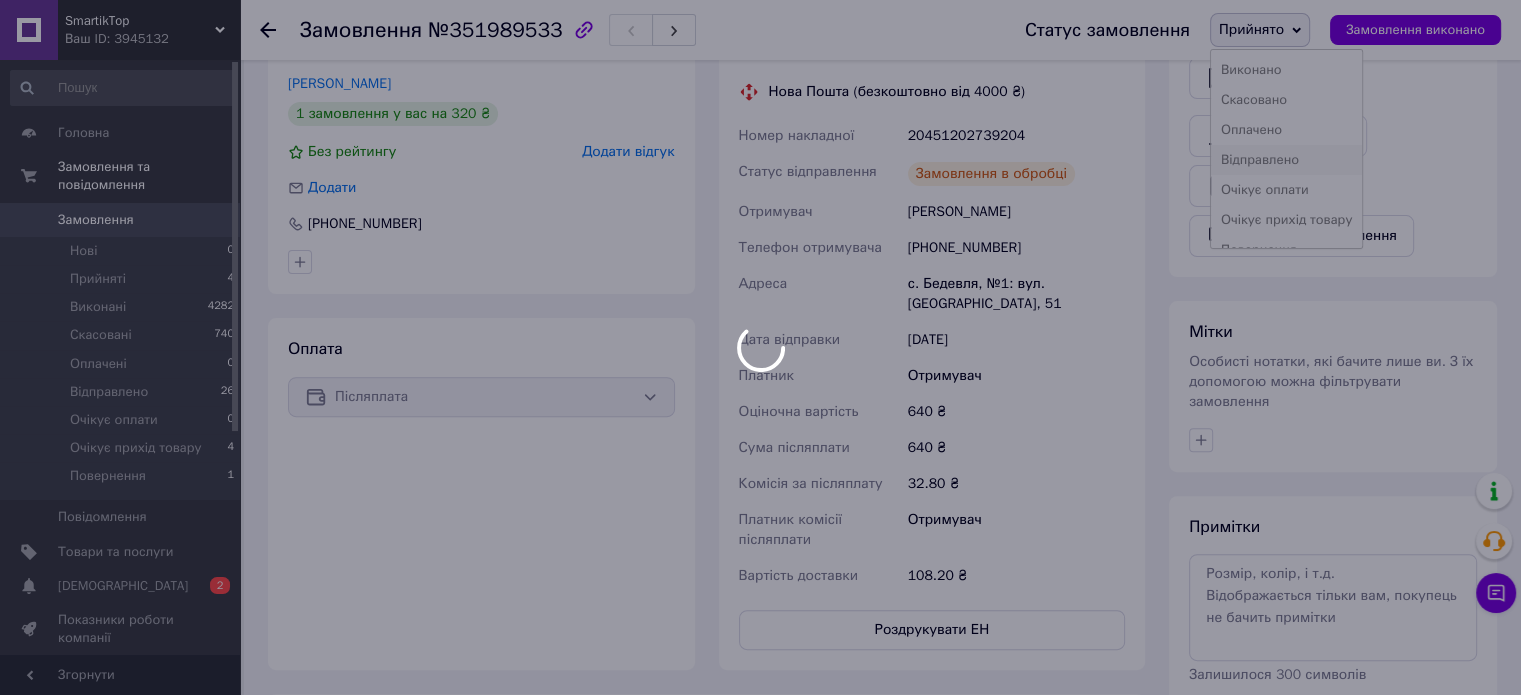 click on "SmartikTop Ваш ID: 3945132 Сайт SmartikTop Кабінет покупця Перевірити стан системи Сторінка на порталі Довідка Вийти Головна Замовлення та повідомлення Замовлення 0 Нові 0 Прийняті 4 Виконані 4282 Скасовані 740 Оплачені 0 Відправлено 26 Очікує оплати 0 Очікує прихід товару 4 Повернення 1 Повідомлення 0 Товари та послуги Сповіщення 0 2 Показники роботи компанії Відгуки Клієнти Каталог ProSale Аналітика Інструменти веб-майстра та SEO Управління сайтом Гаманець компанії Маркет Налаштування Тарифи та рахунки Prom топ Згорнути" at bounding box center [760, 258] 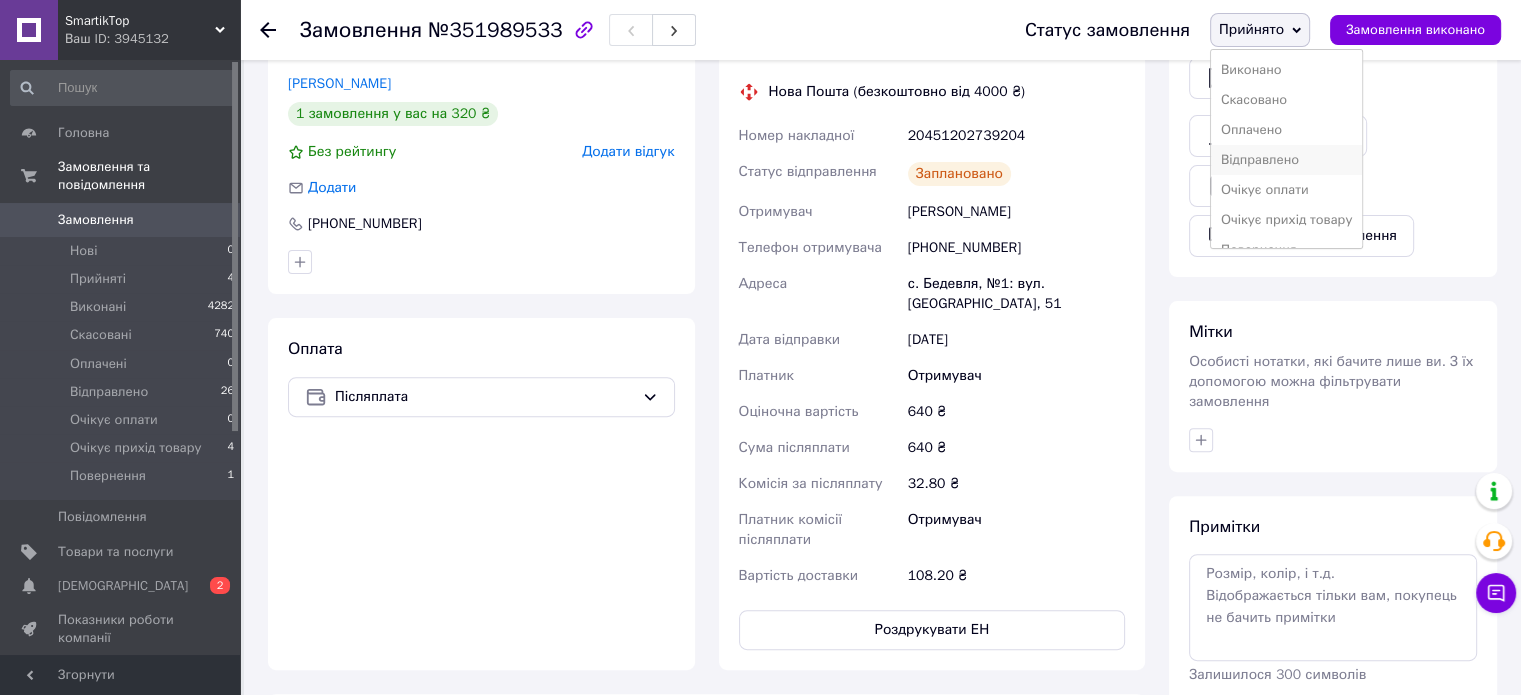 click on "Відправлено" at bounding box center [1287, 160] 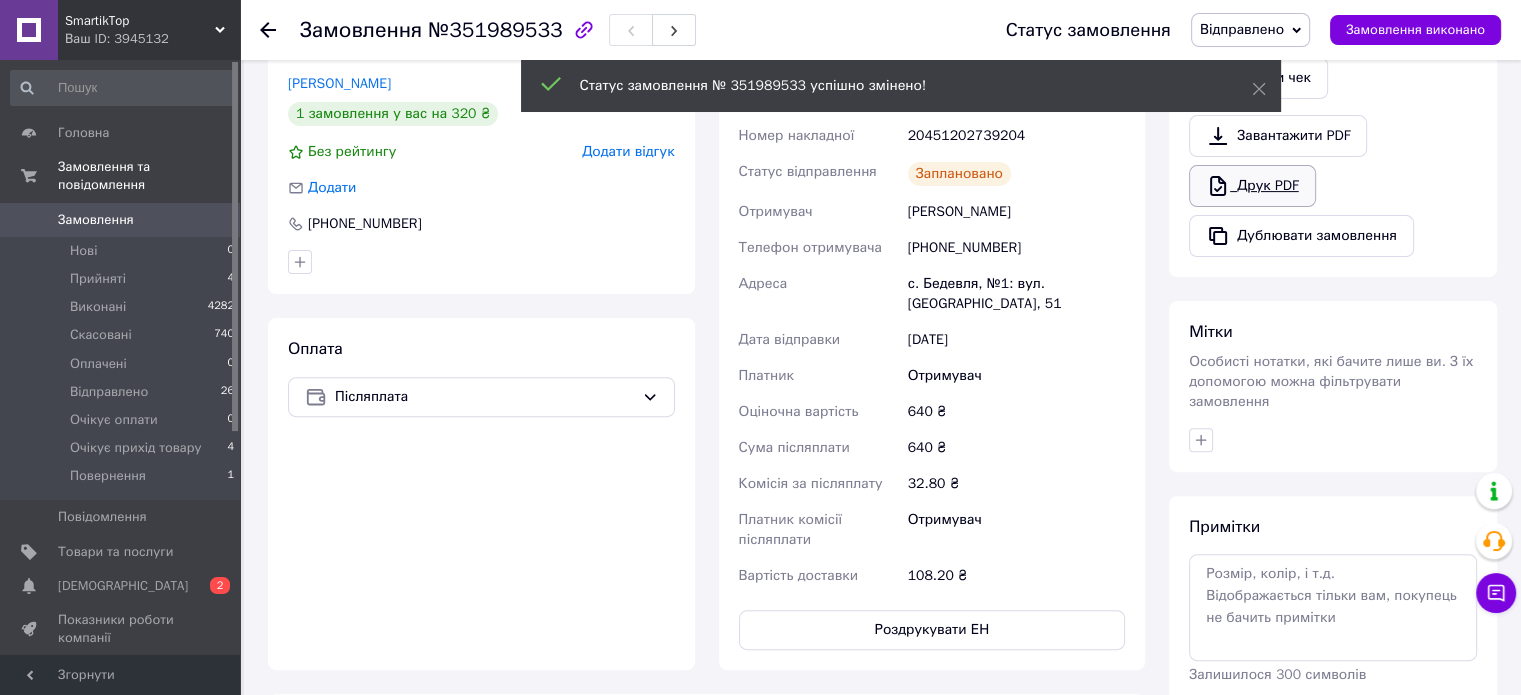 click on "Друк PDF" at bounding box center (1252, 186) 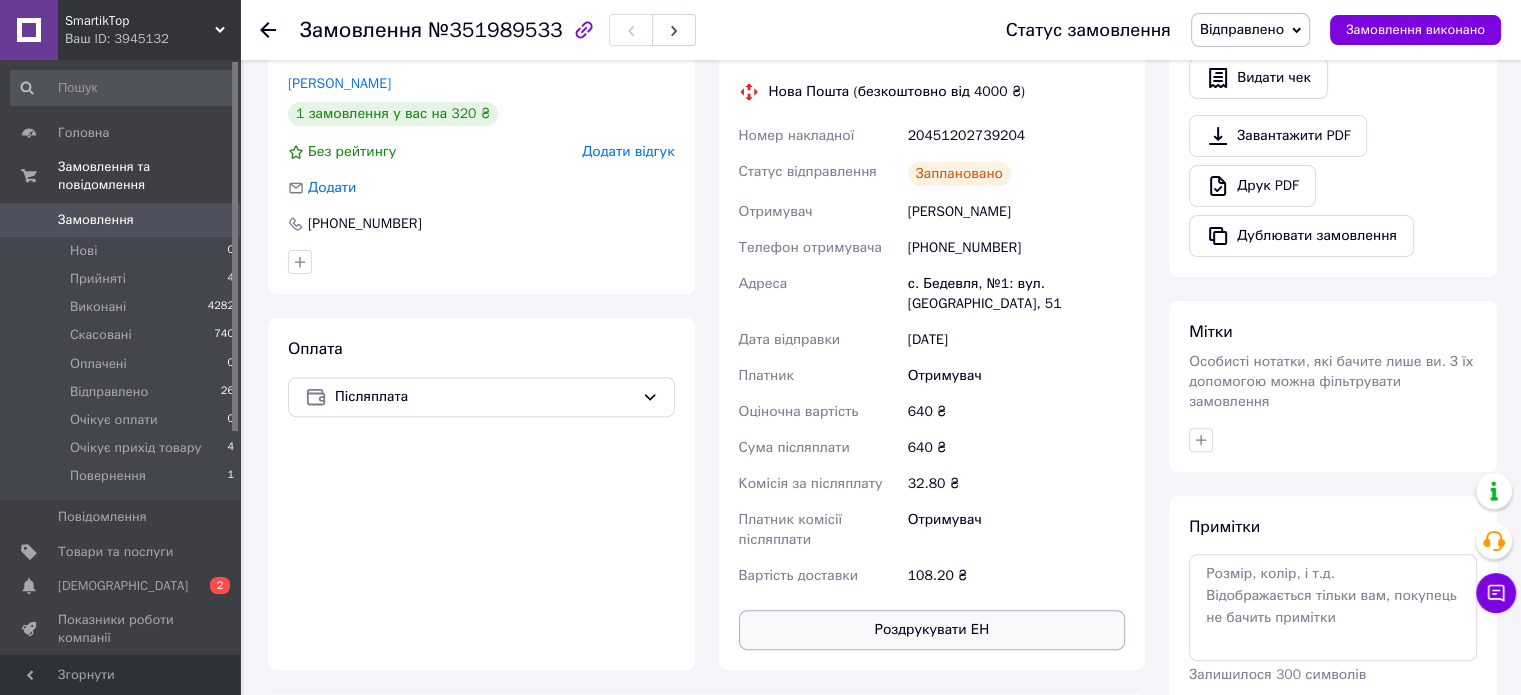click on "Роздрукувати ЕН" at bounding box center (932, 630) 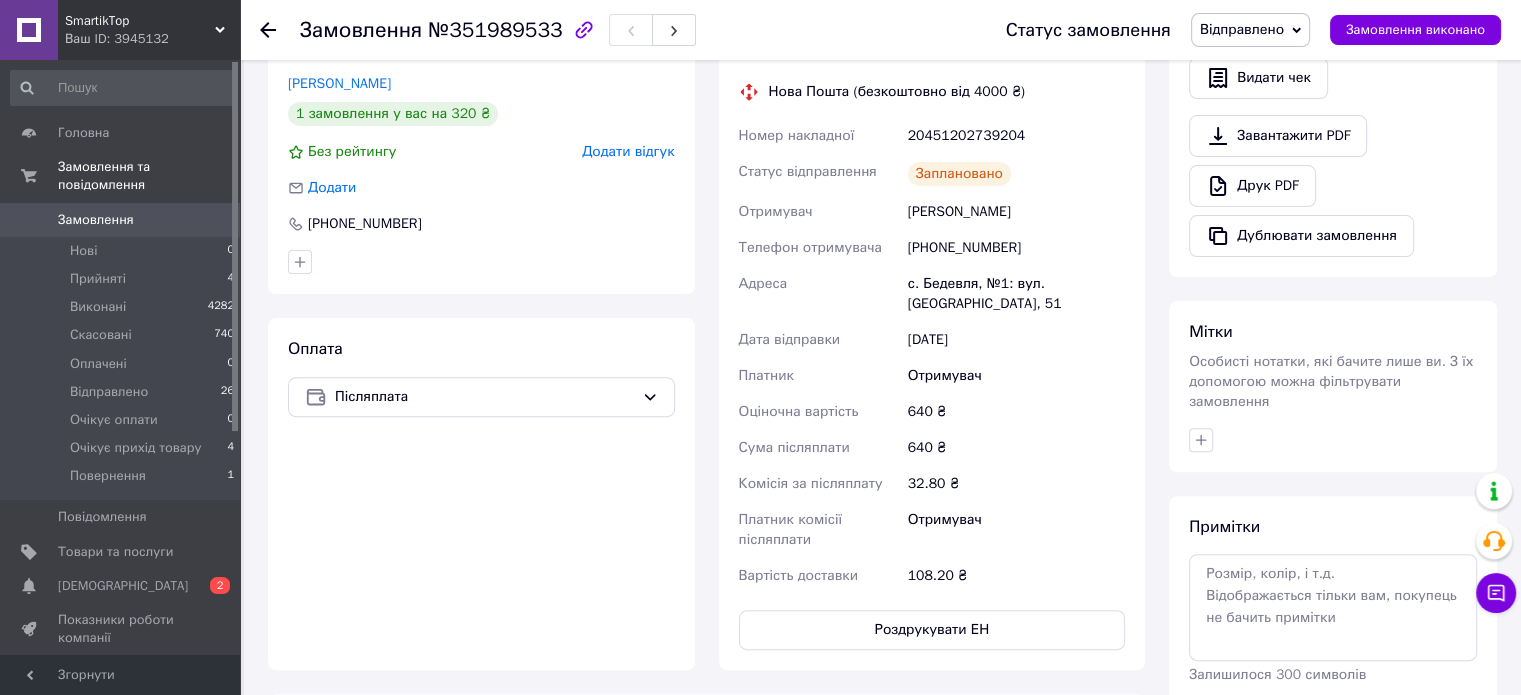 scroll, scrollTop: 400, scrollLeft: 0, axis: vertical 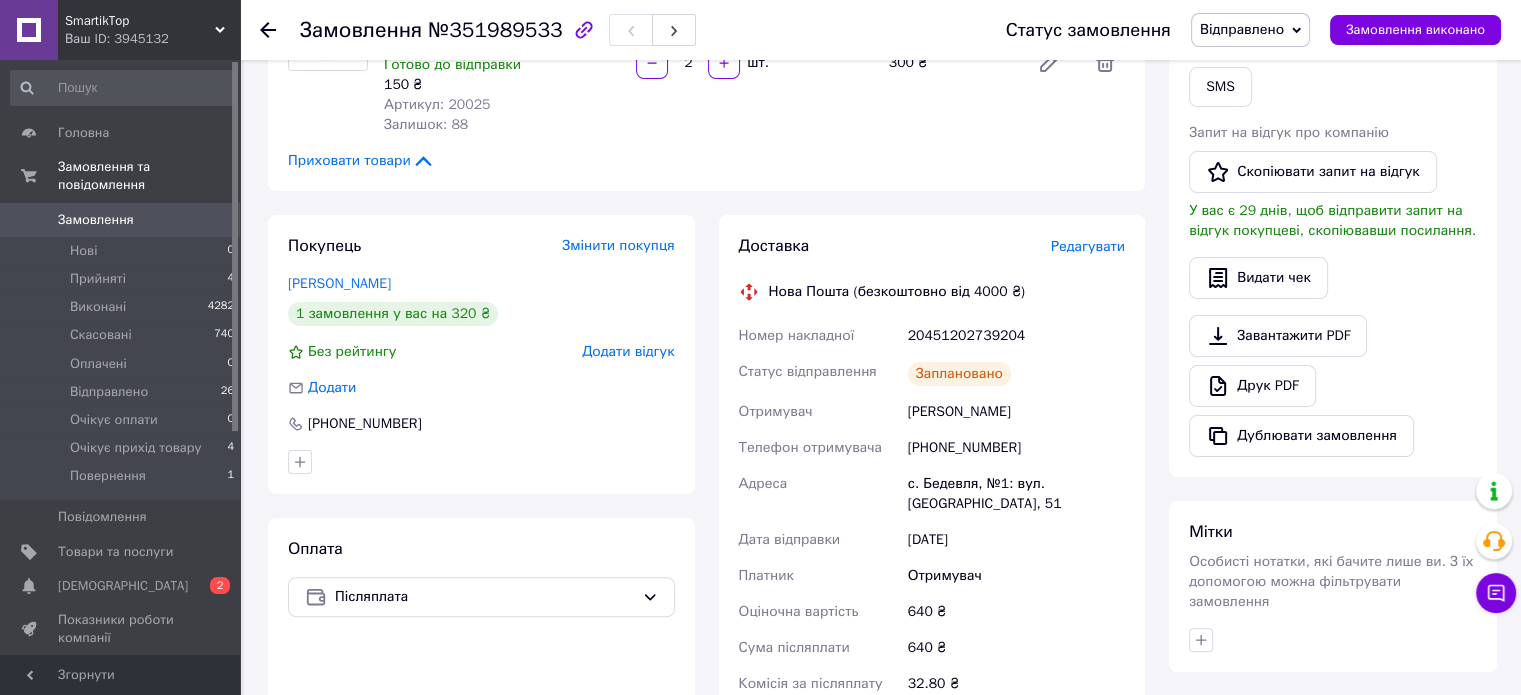 click on "20451202739204" at bounding box center [1016, 336] 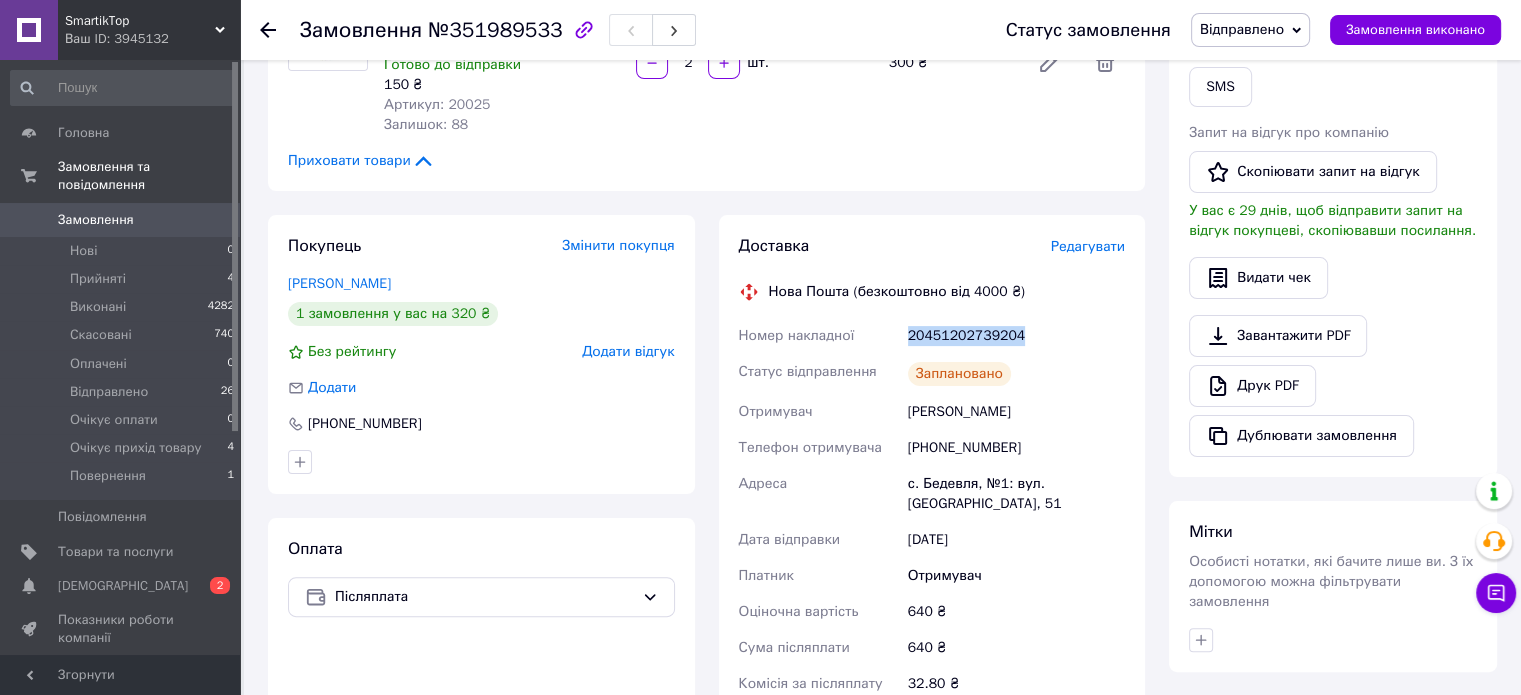 click on "20451202739204" at bounding box center (1016, 336) 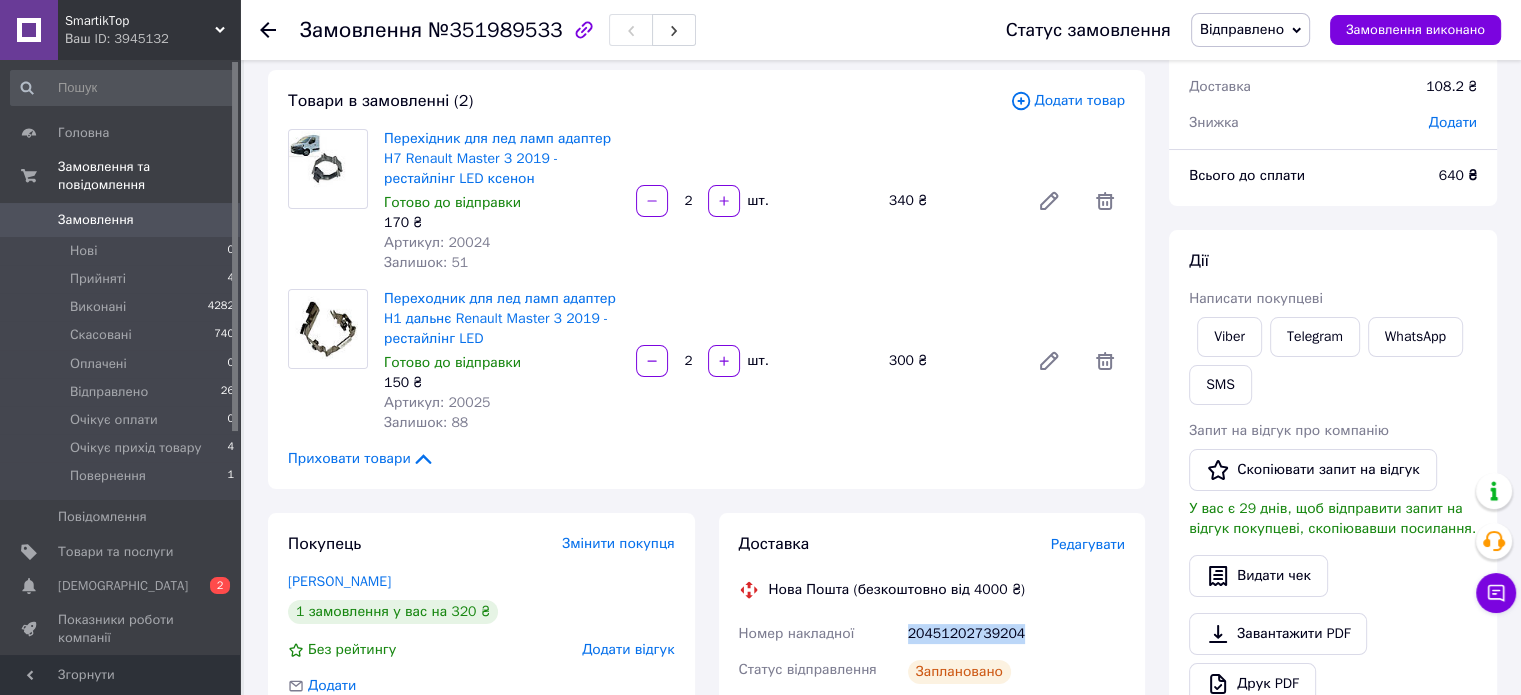 scroll, scrollTop: 100, scrollLeft: 0, axis: vertical 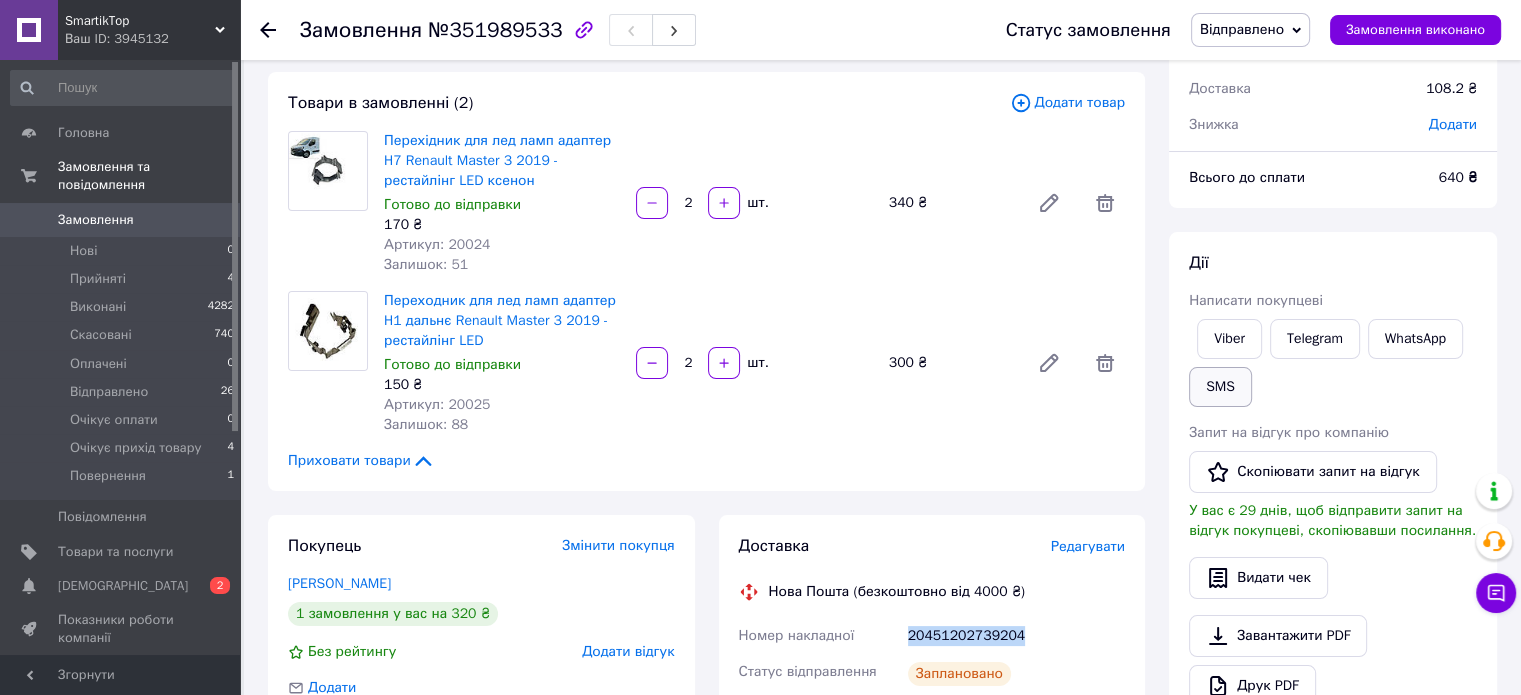 click on "SMS" at bounding box center (1220, 387) 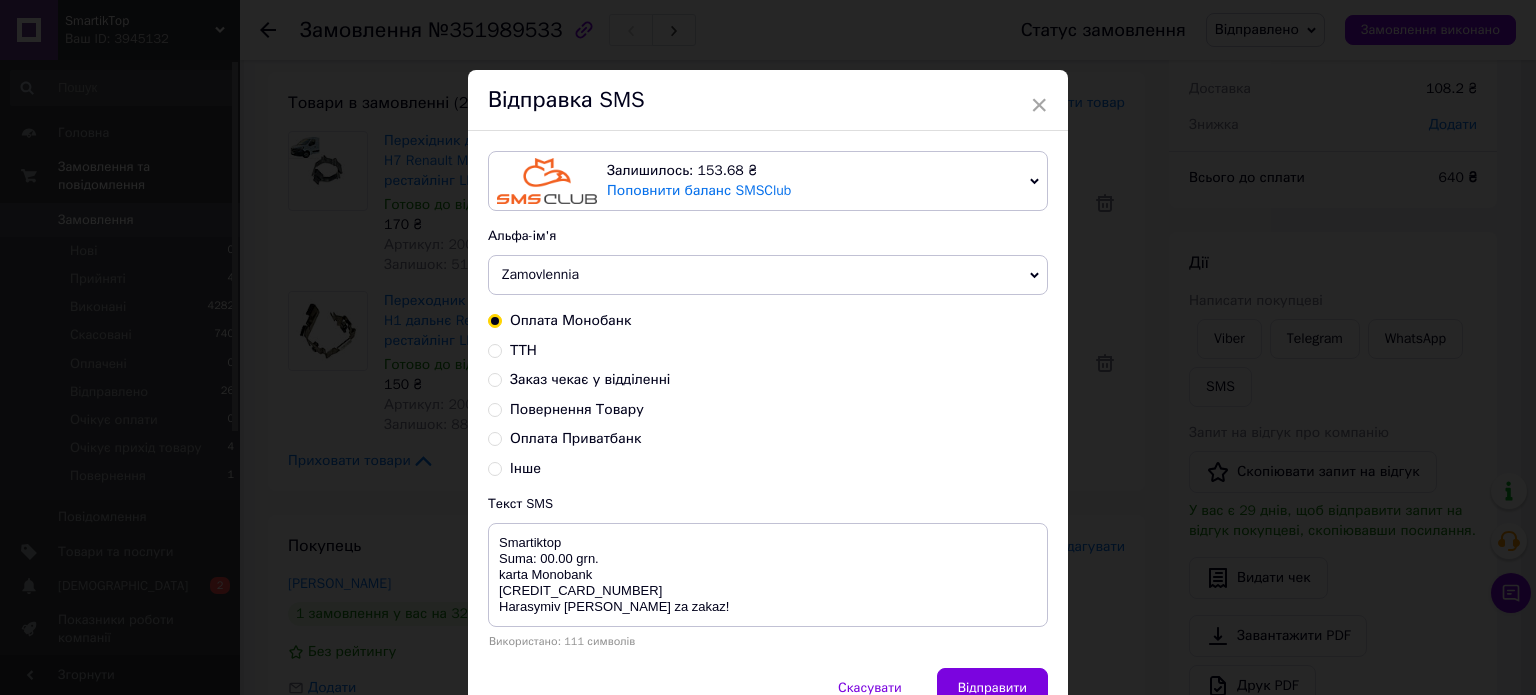 click on "ТТН" at bounding box center (523, 350) 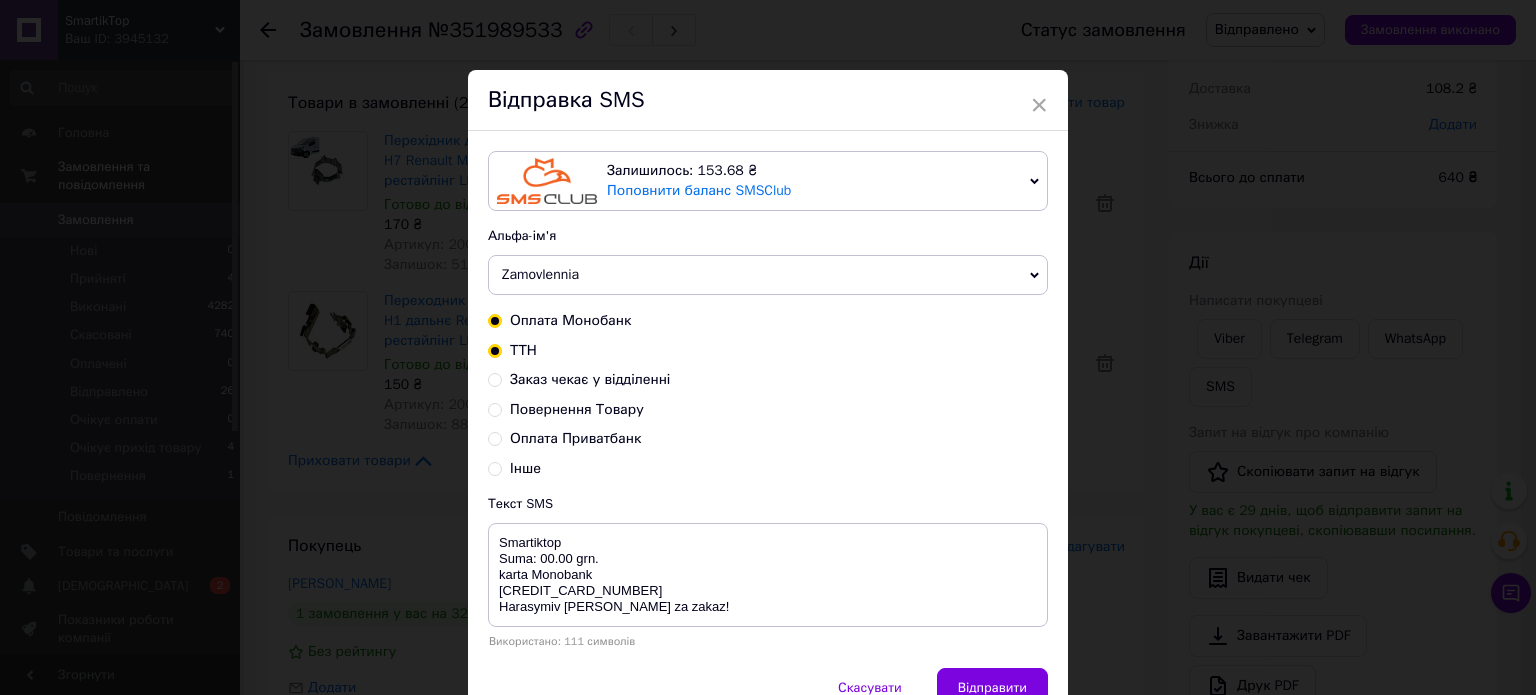radio on "false" 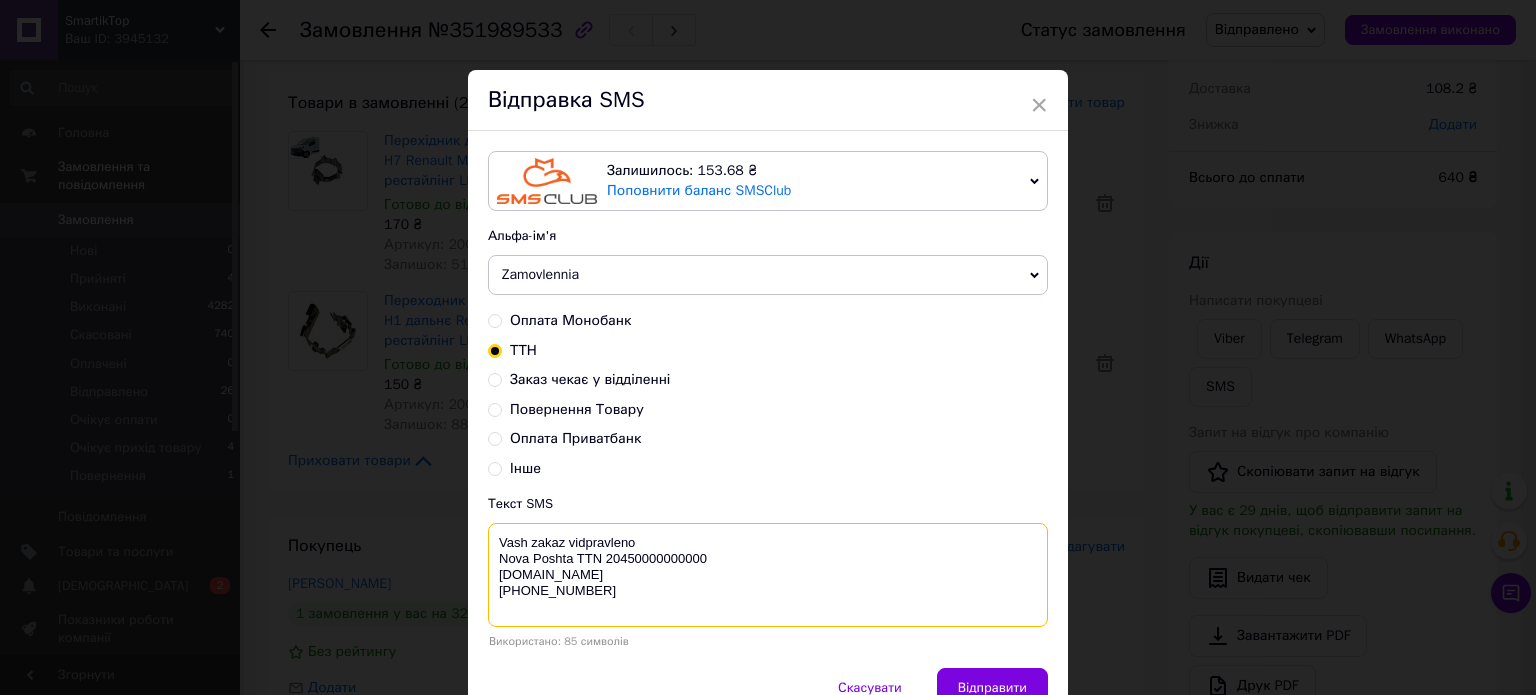 click on "Vash zakaz vidpravleno
Nova Poshta TTN 20450000000000
[DOMAIN_NAME]
[PHONE_NUMBER]" at bounding box center [768, 575] 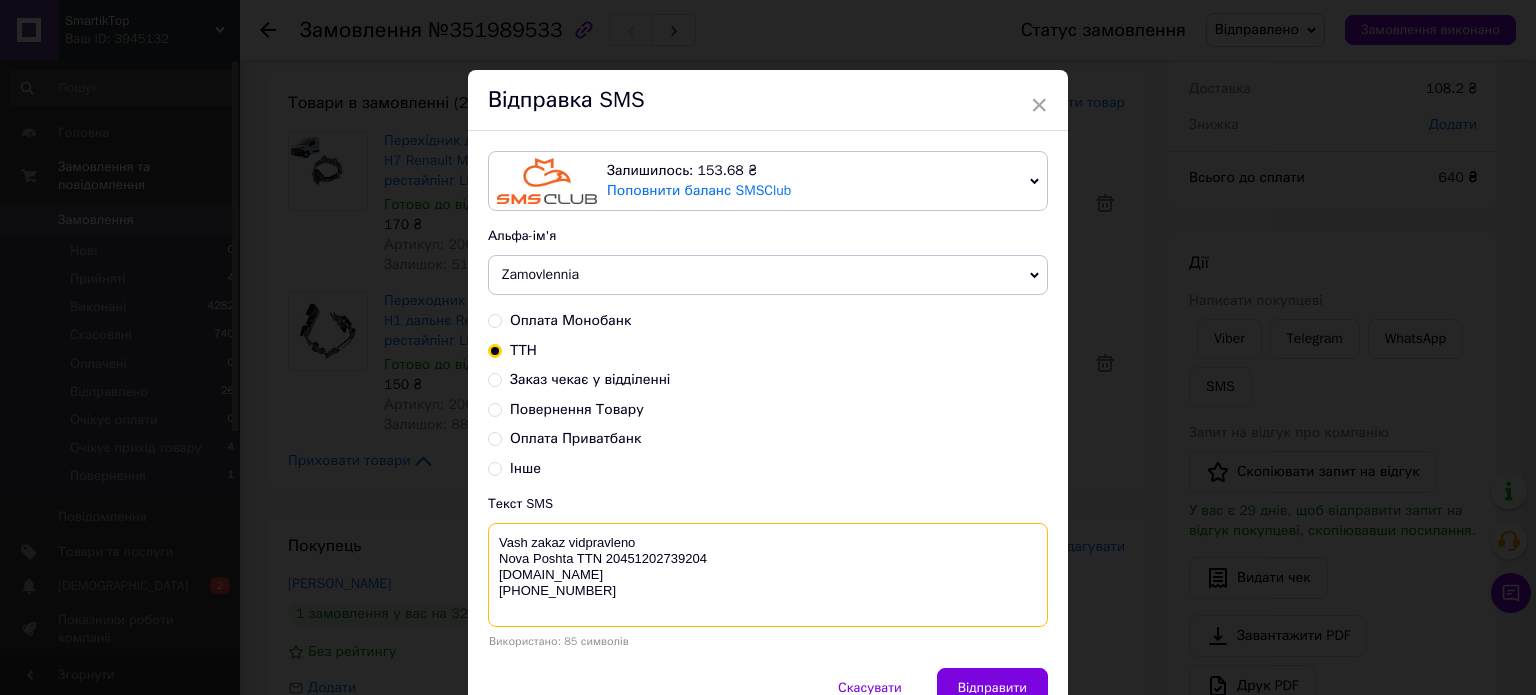 click on "Vash zakaz vidpravleno
Nova Poshta TTN 20451202739204
smartiktop.com.ua
+380989284249" at bounding box center [768, 575] 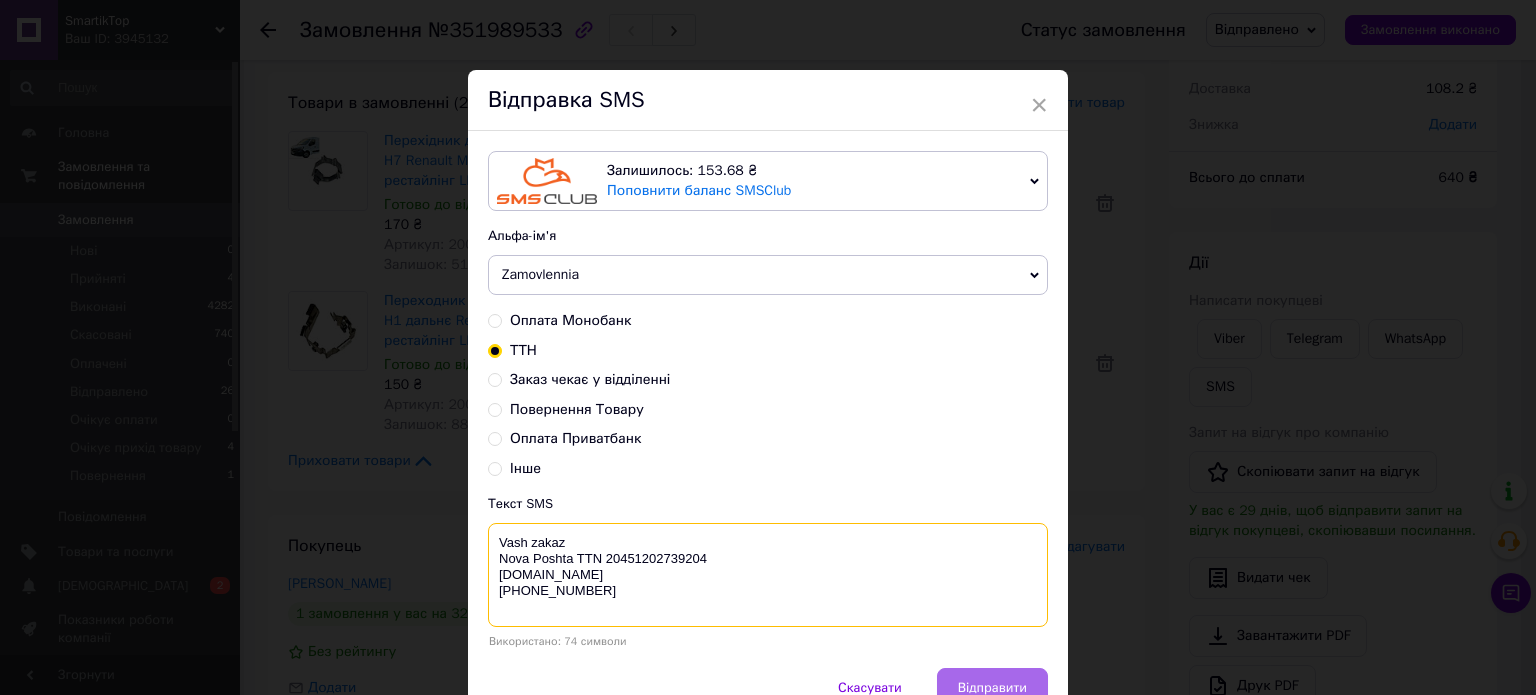 type on "Vash zakaz
Nova Poshta TTN 20451202739204
smartiktop.com.ua
+380989284249" 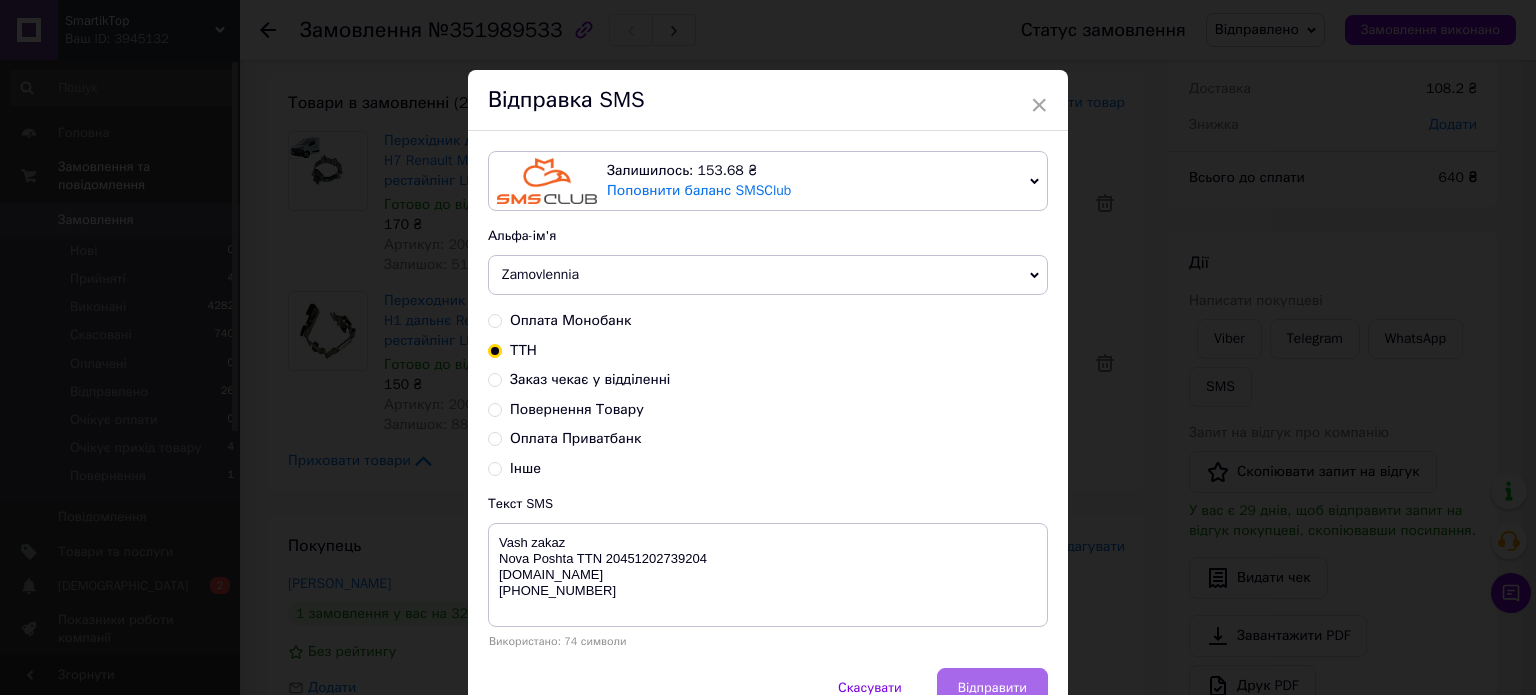 click on "Відправити" at bounding box center [992, 688] 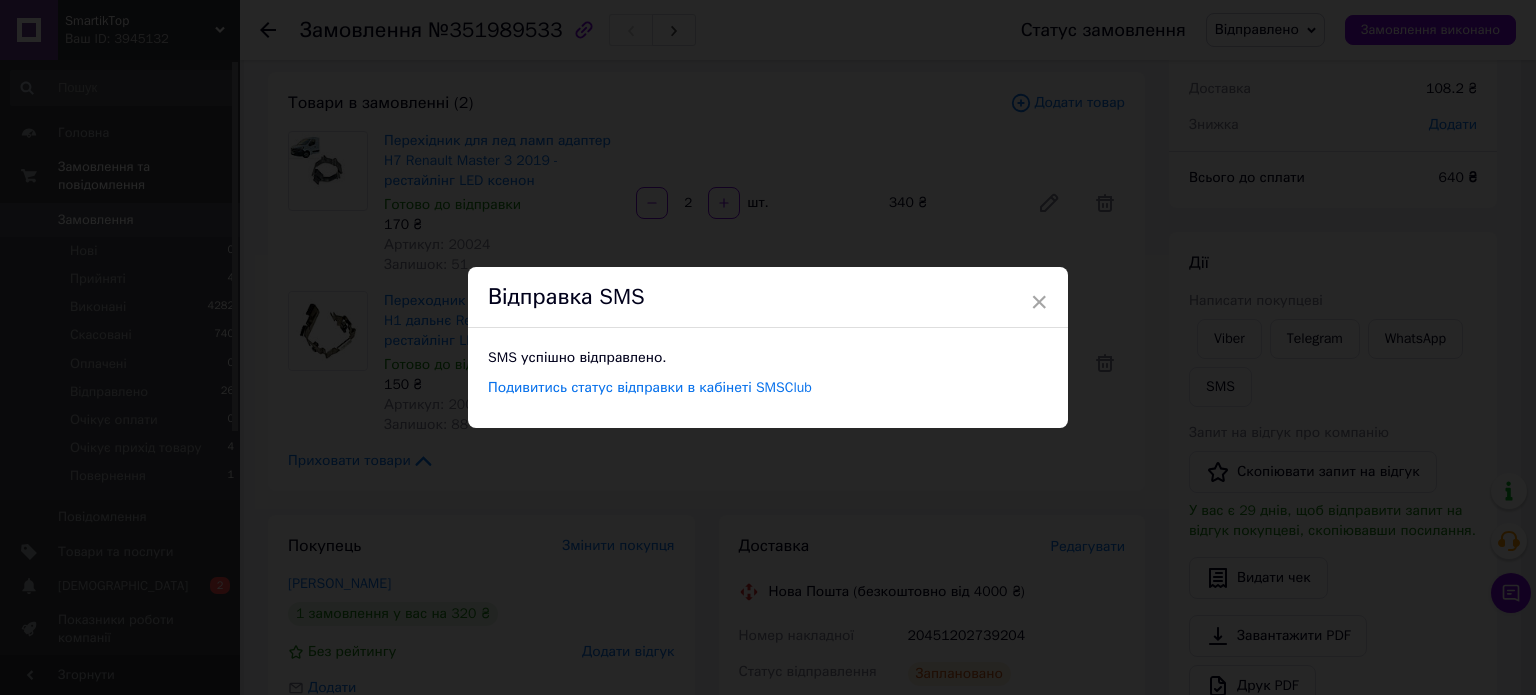 click on "× Відправка SMS SMS успішно відправлено. Подивитись статус відправки в кабінеті SMSClub" at bounding box center (768, 347) 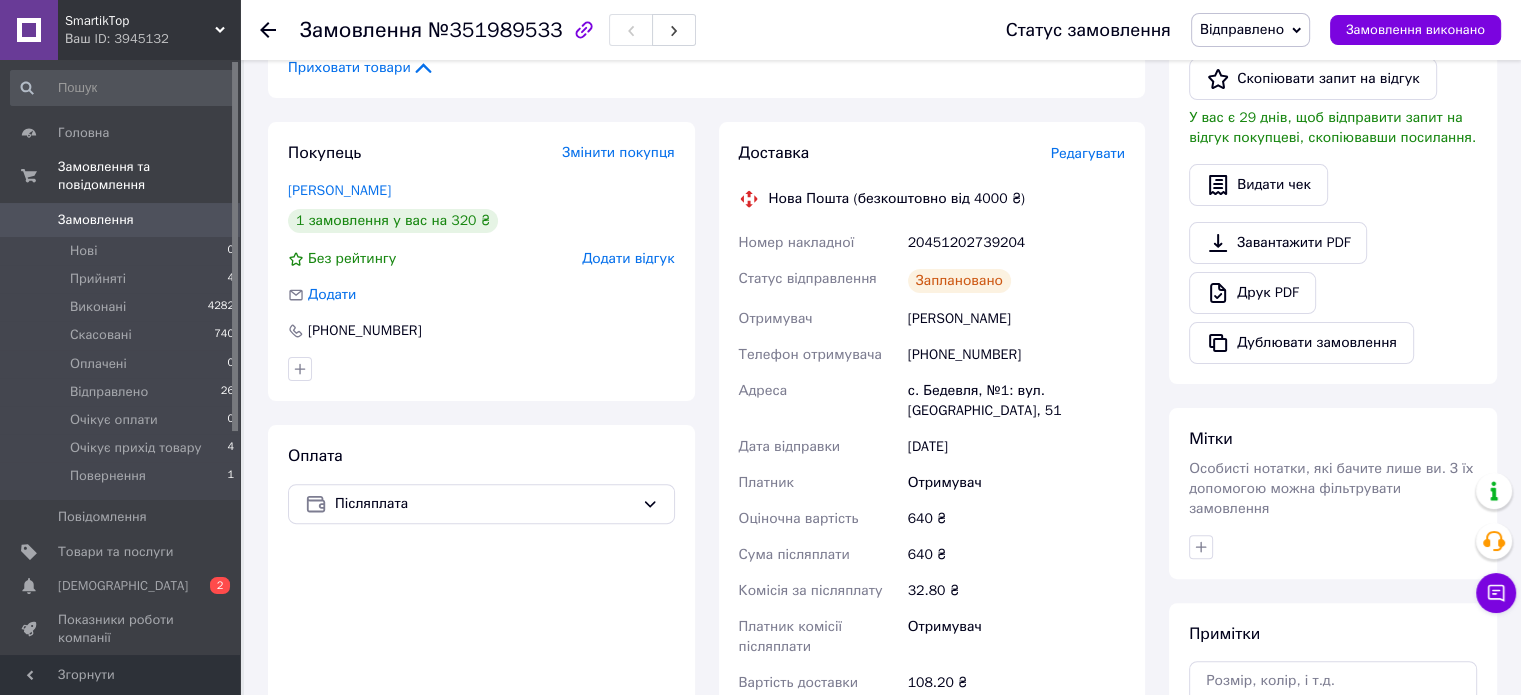 scroll, scrollTop: 600, scrollLeft: 0, axis: vertical 